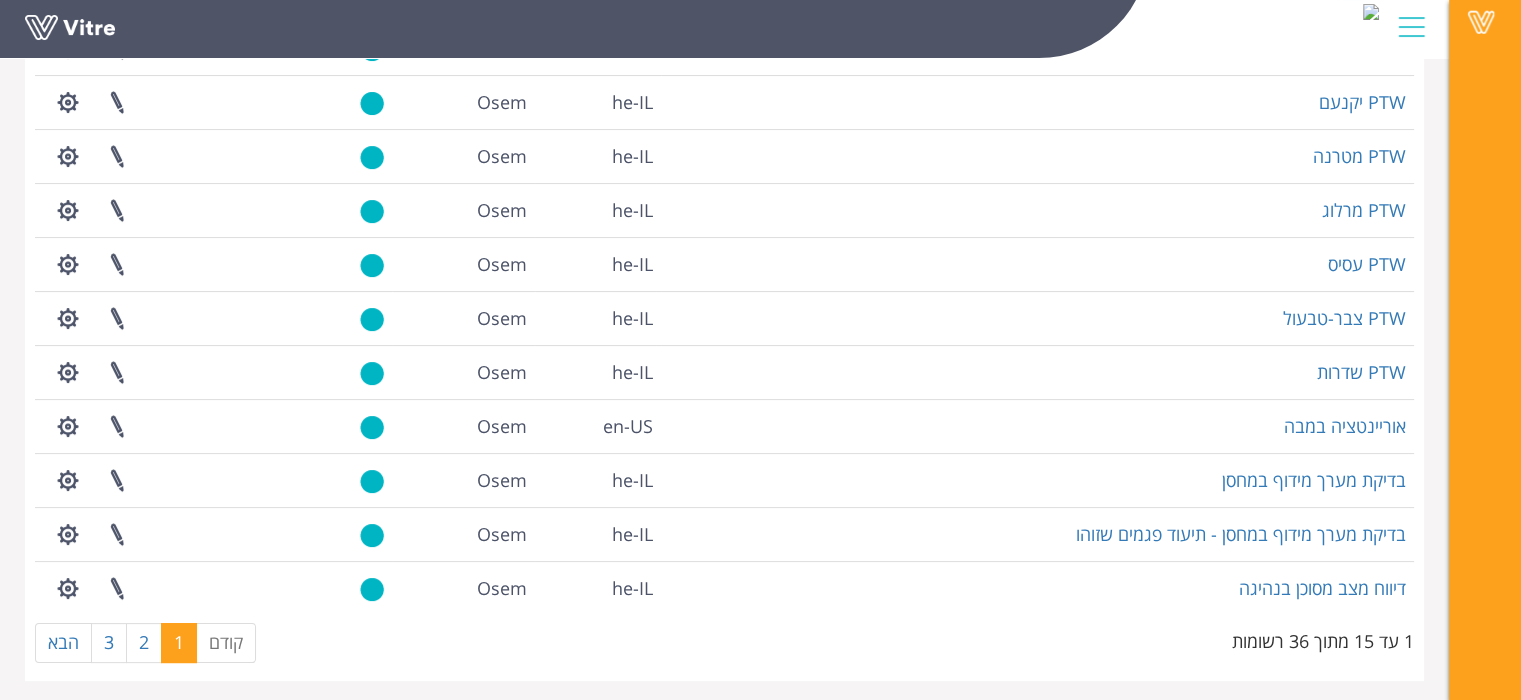 scroll, scrollTop: 451, scrollLeft: 0, axis: vertical 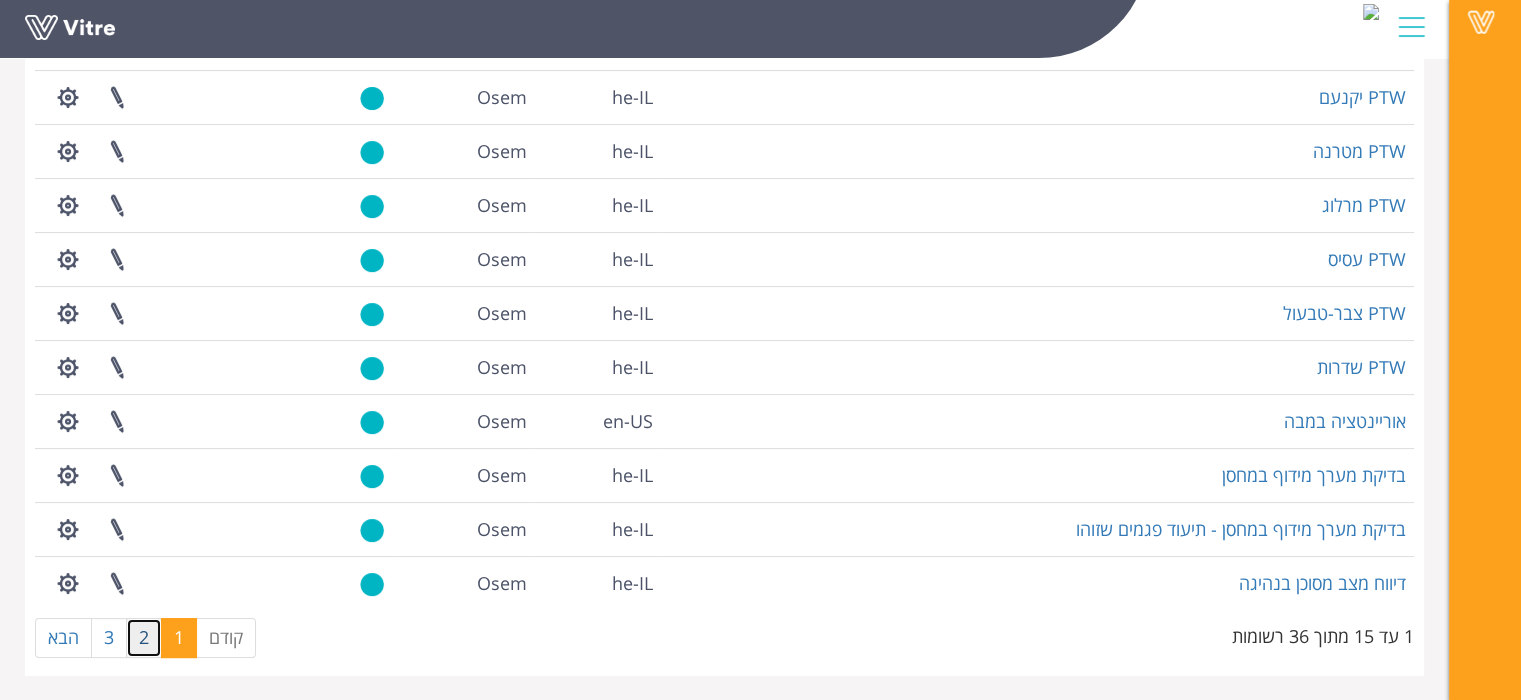 click on "2" at bounding box center [144, 638] 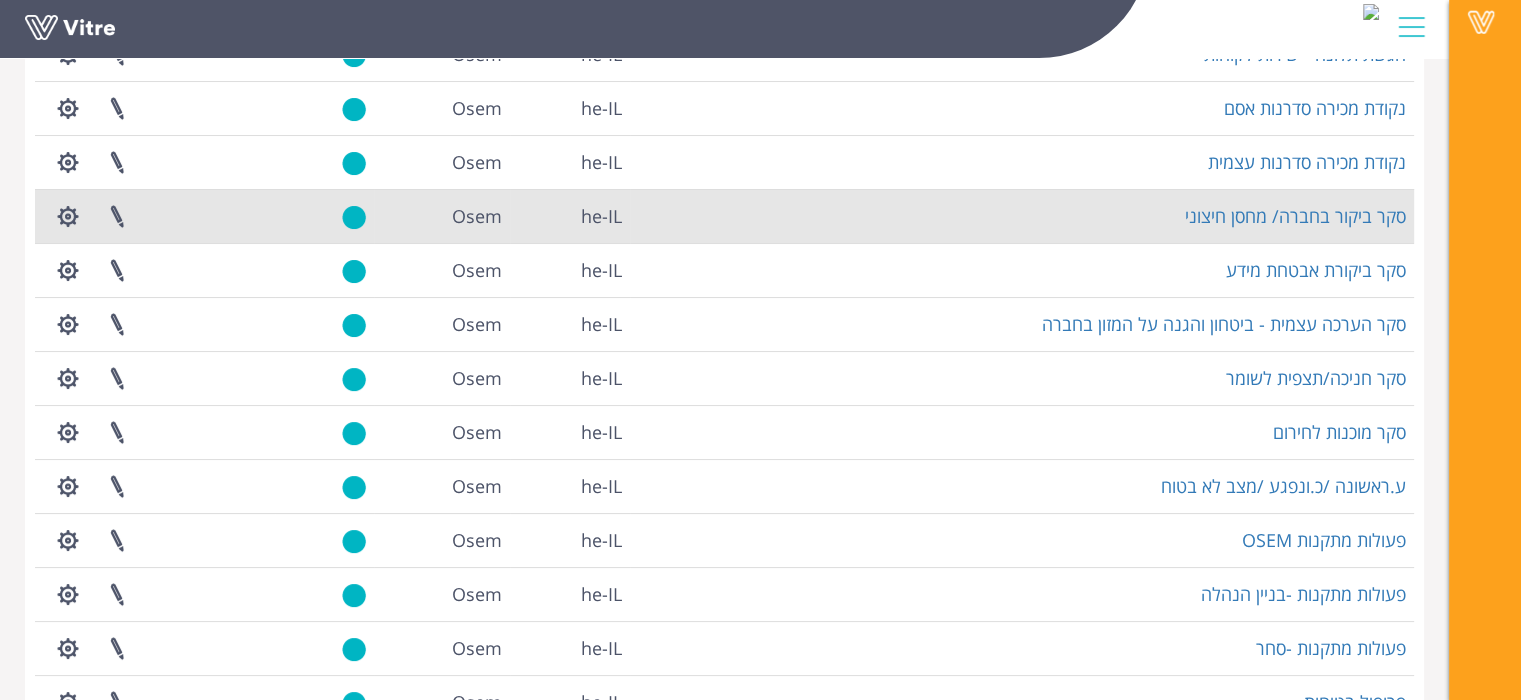 scroll, scrollTop: 239, scrollLeft: 0, axis: vertical 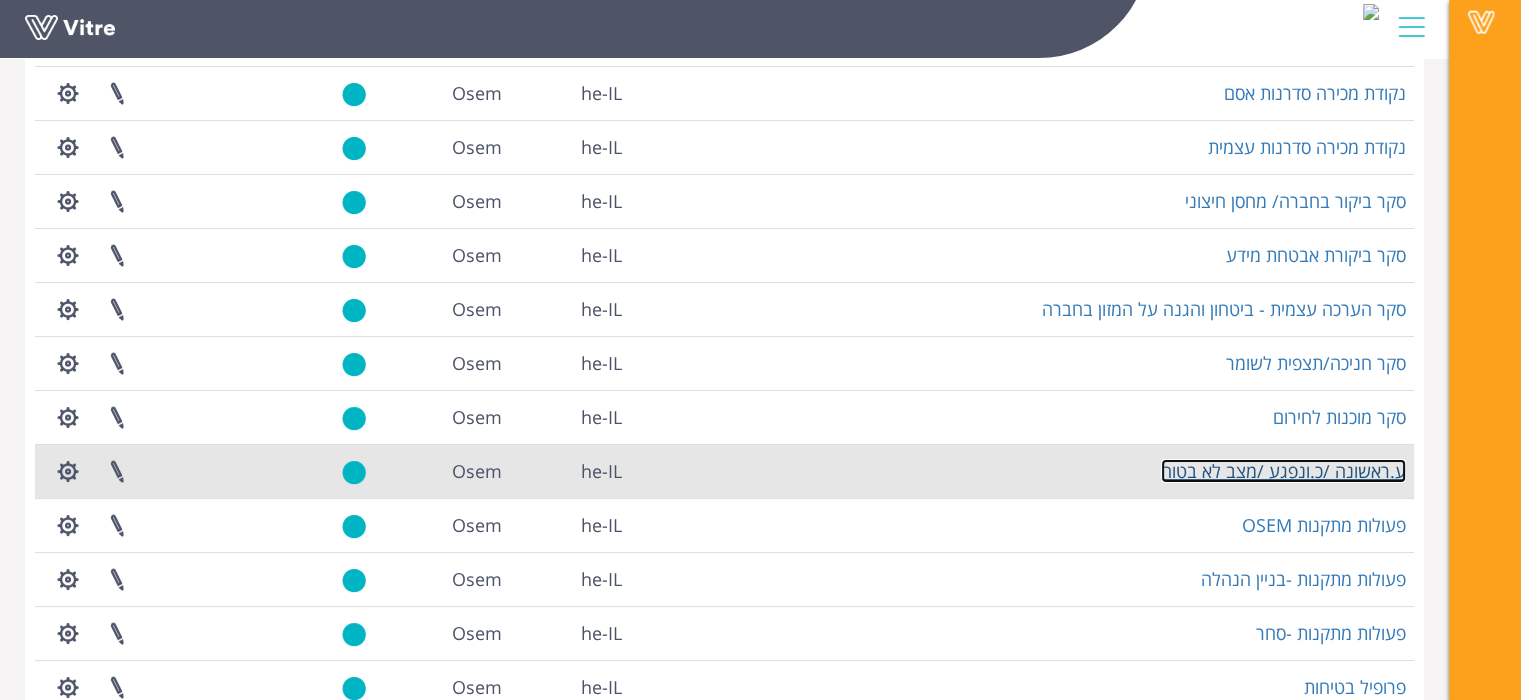 click on "ע.ראשונה /כ.ונפגע /מצב לא בטוח" at bounding box center [1283, 471] 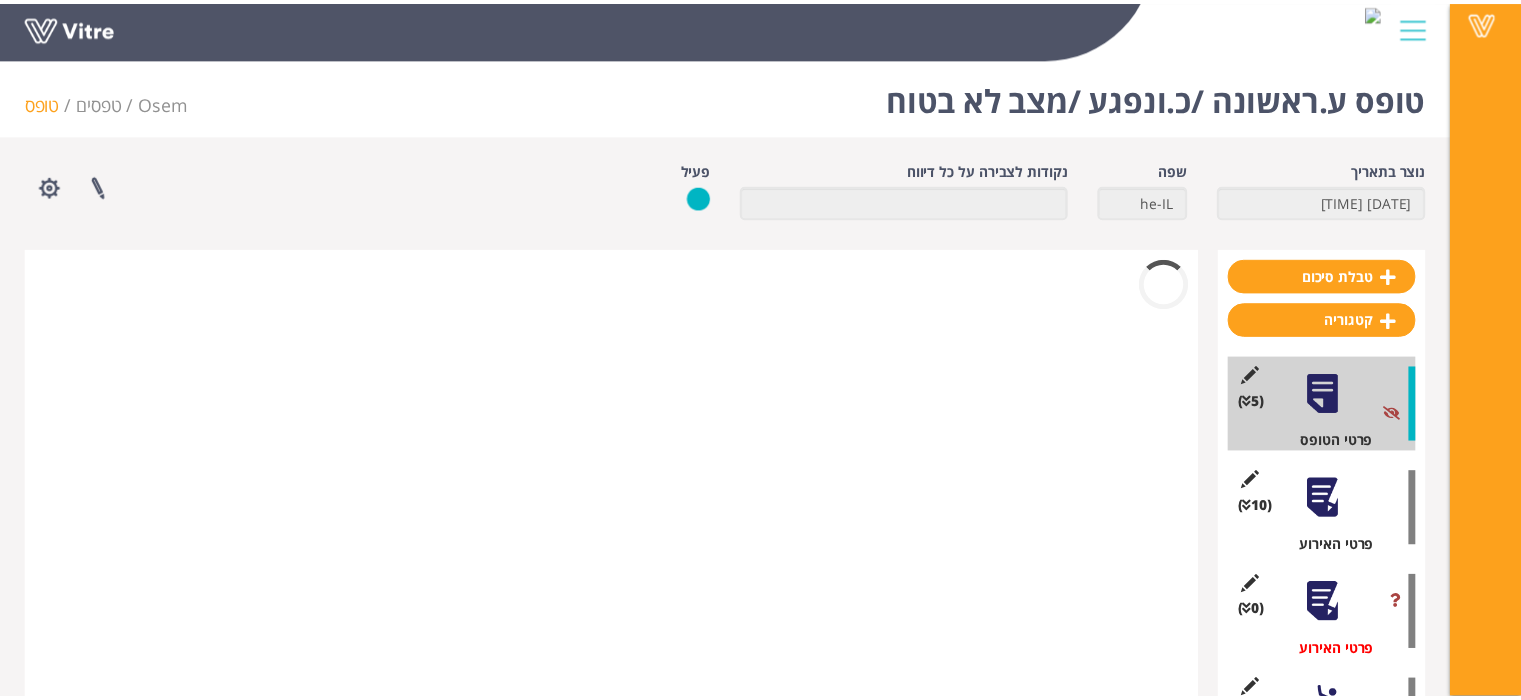 scroll, scrollTop: 0, scrollLeft: 0, axis: both 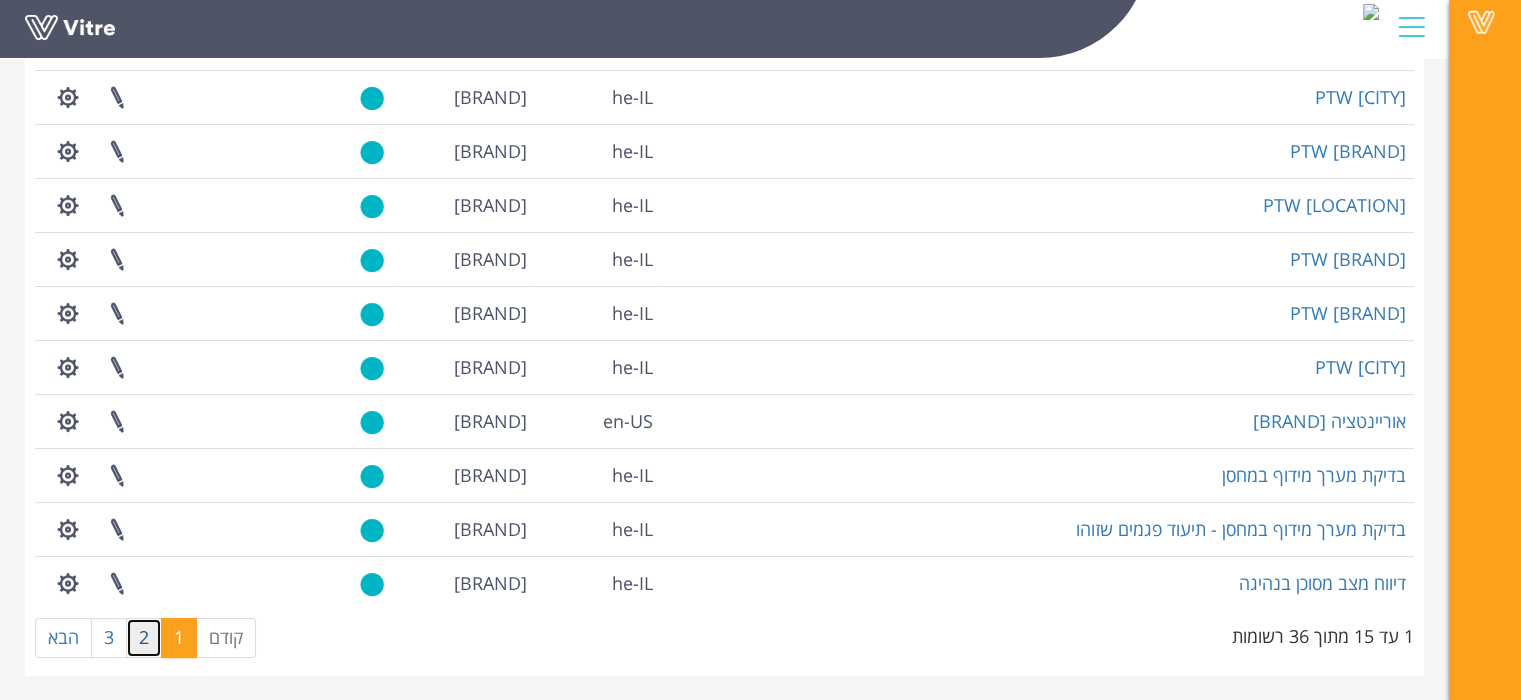 click on "2" at bounding box center [144, 638] 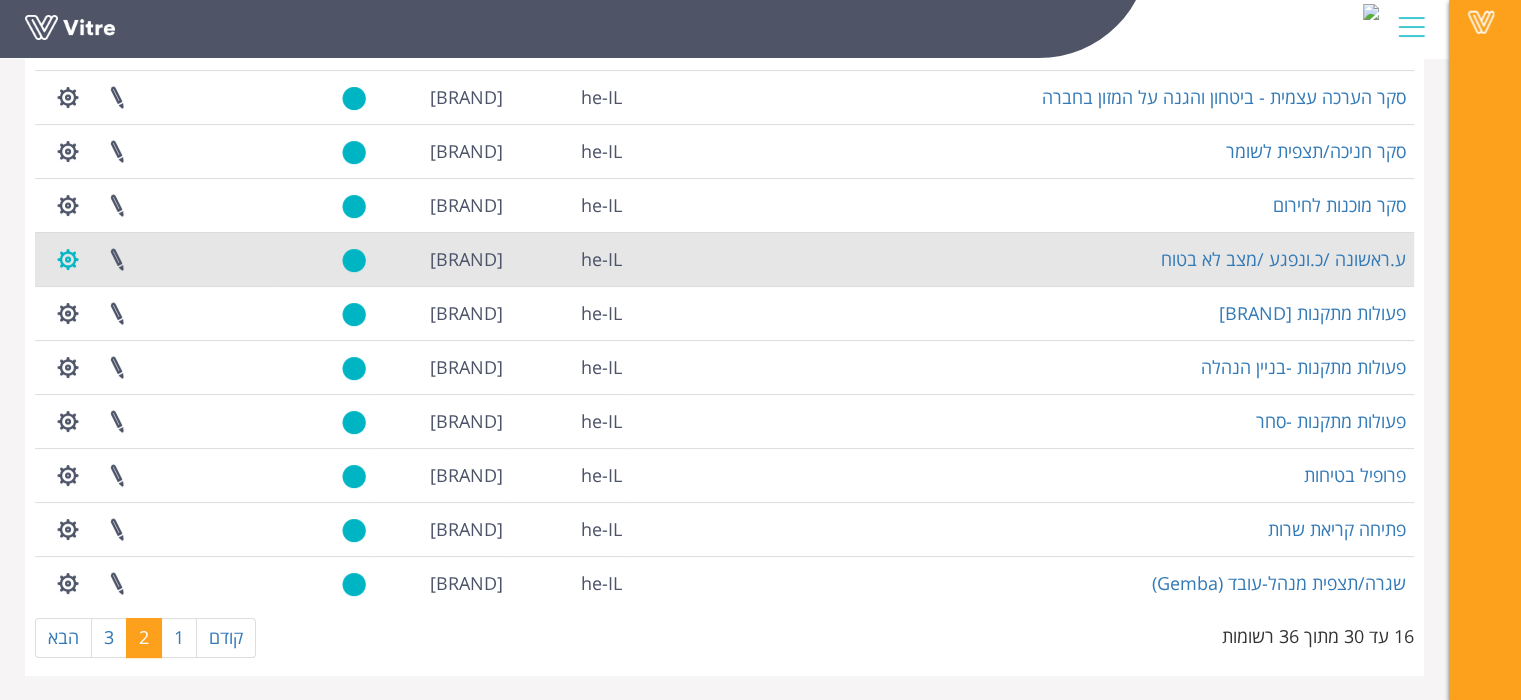 click at bounding box center (68, 259) 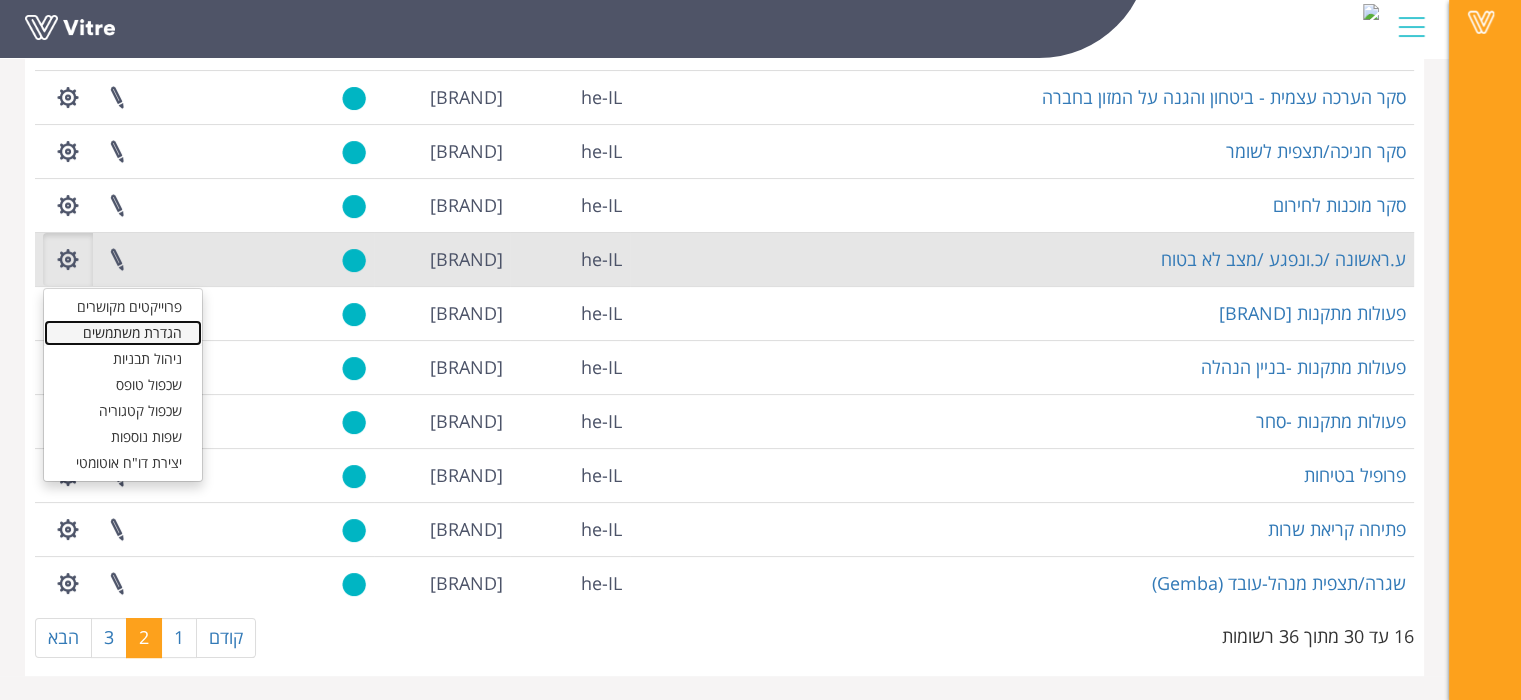 click on "הגדרת משתמשים" at bounding box center (123, 333) 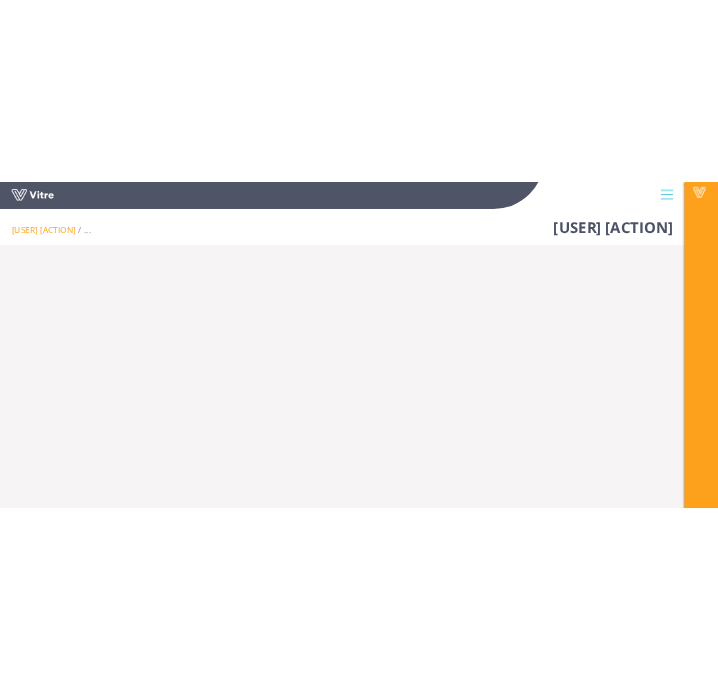 scroll, scrollTop: 0, scrollLeft: 0, axis: both 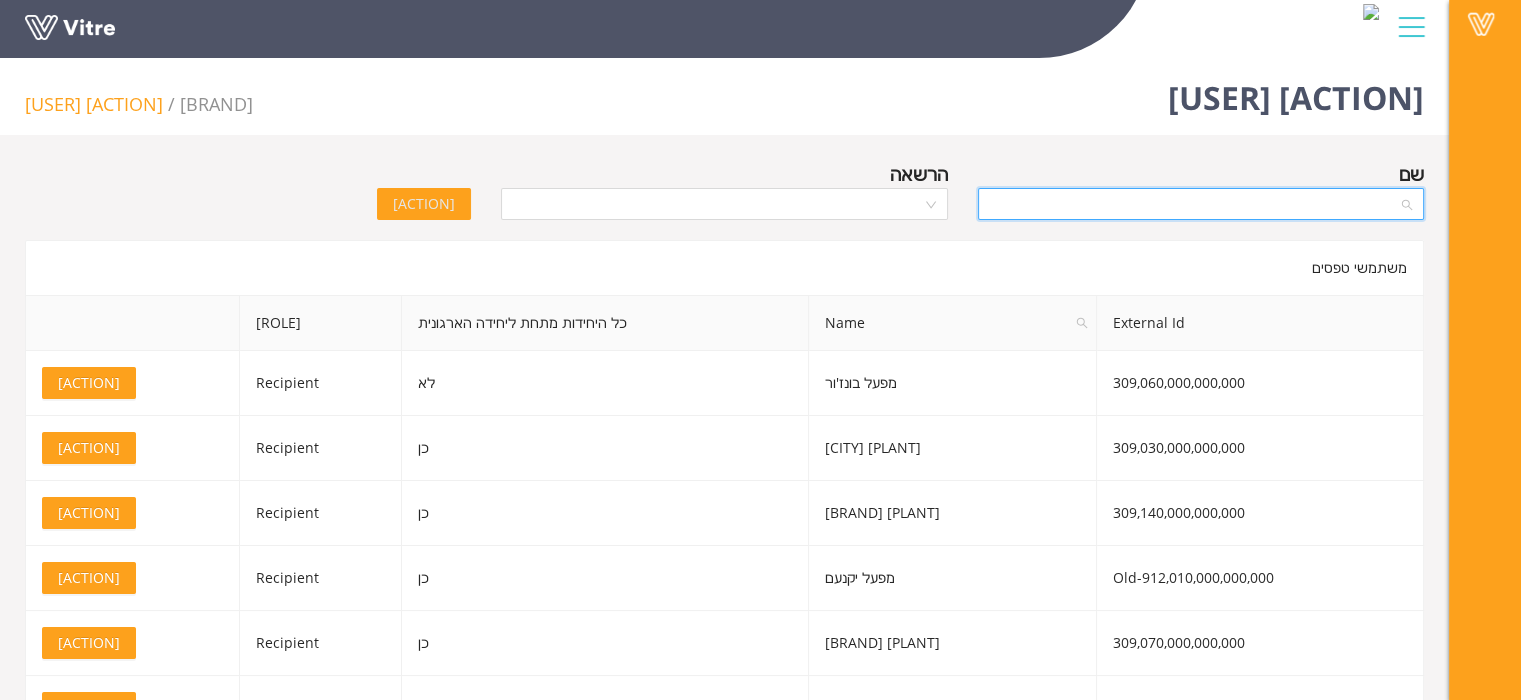 click at bounding box center [1194, 204] 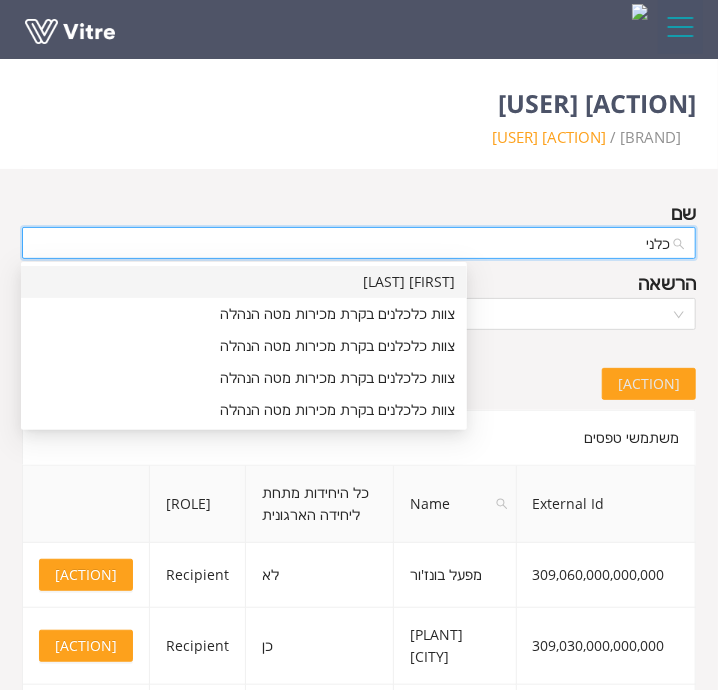 type on "כלנית" 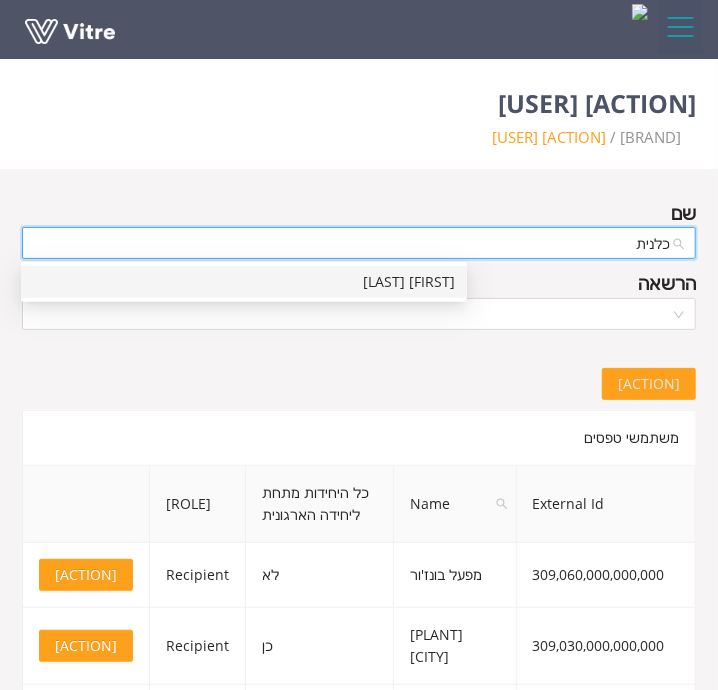 click on "[FIRST] [LAST]" at bounding box center [244, 282] 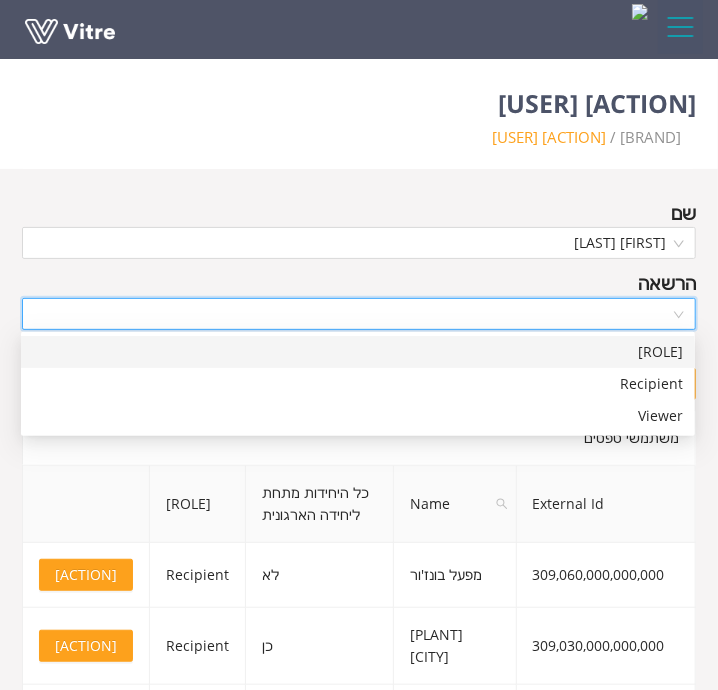 click at bounding box center (352, 314) 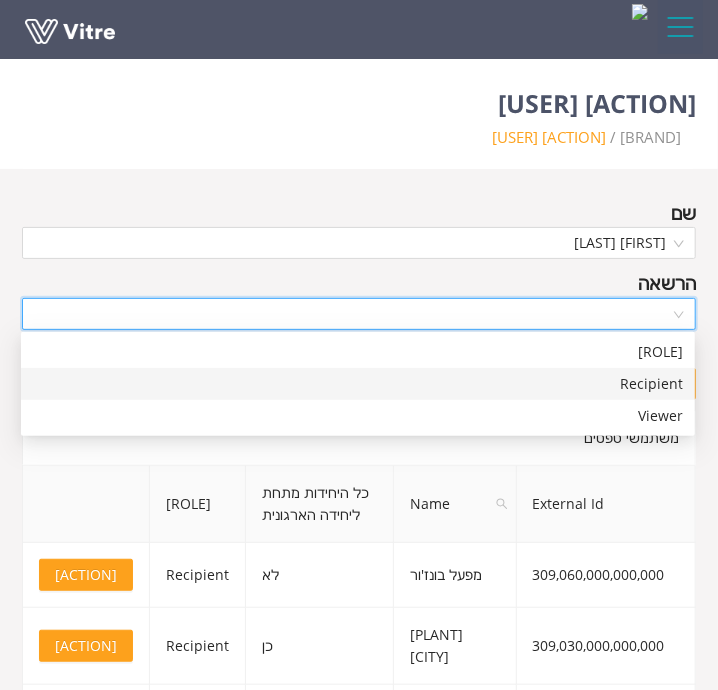 click on "Recipient" at bounding box center (358, 384) 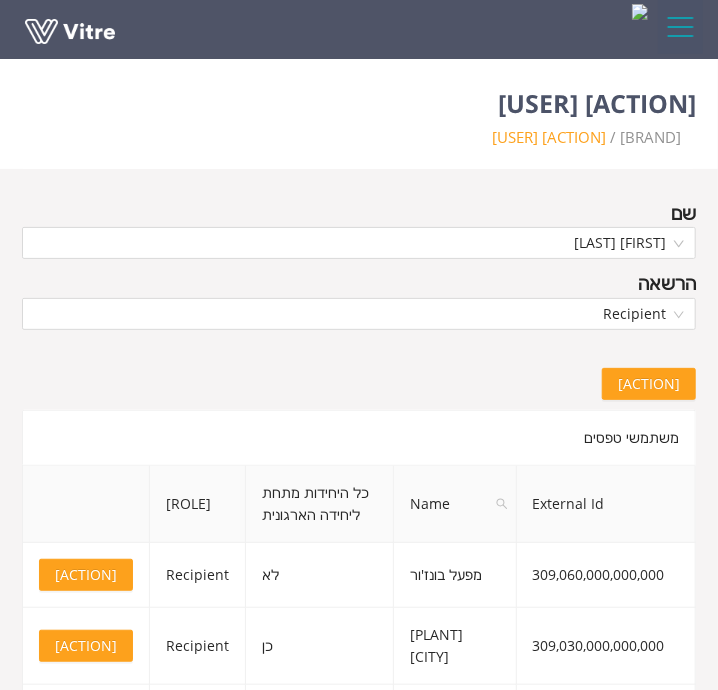 click on "הוספה" at bounding box center (649, 384) 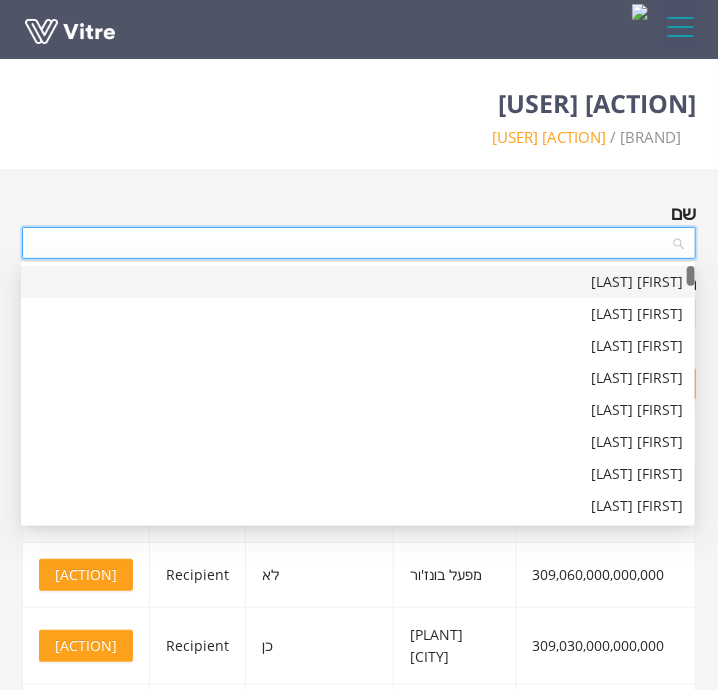 click at bounding box center [352, 243] 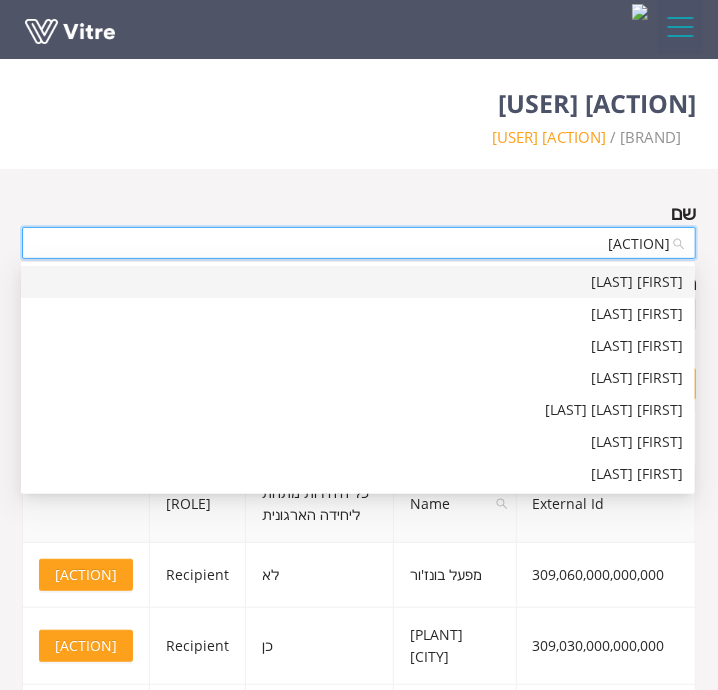type on "אלדר" 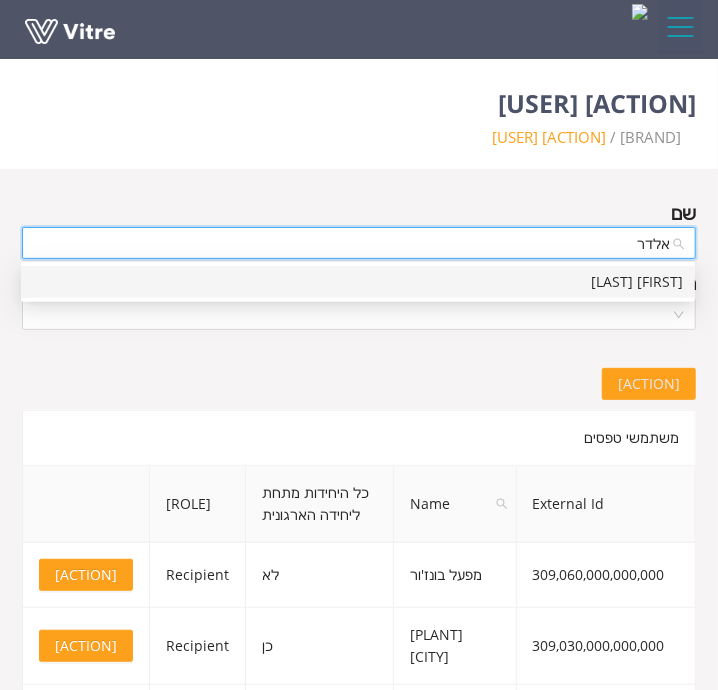 click on "אלדר מיכאל טאייב" at bounding box center (358, 282) 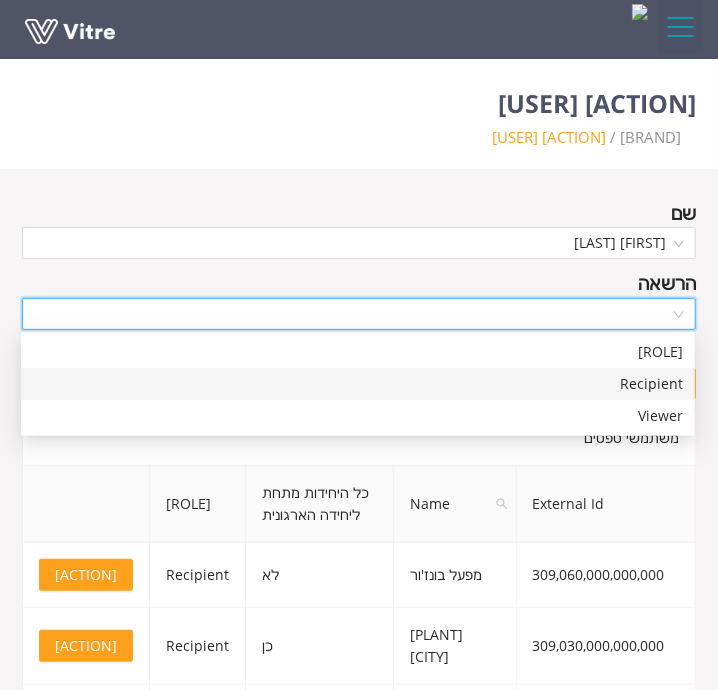 click at bounding box center (352, 314) 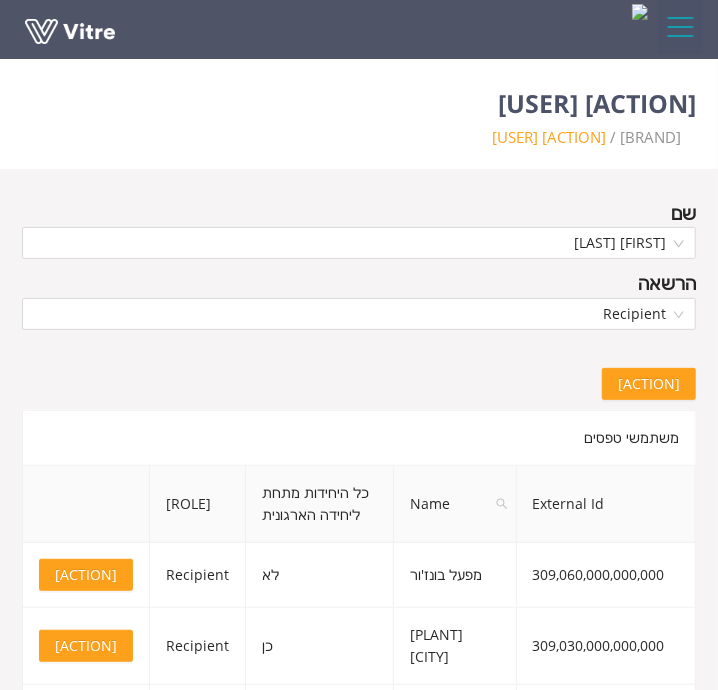 click on "הוספה" at bounding box center [649, 384] 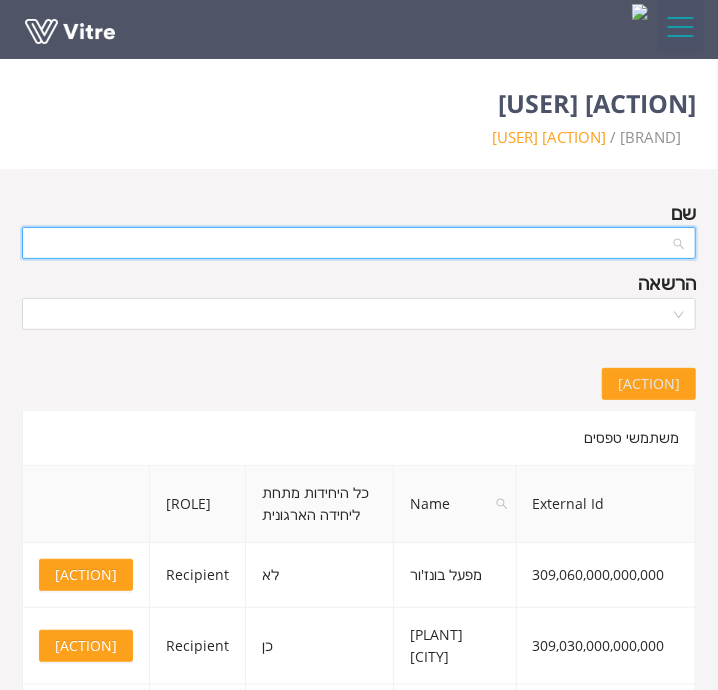 click at bounding box center (352, 243) 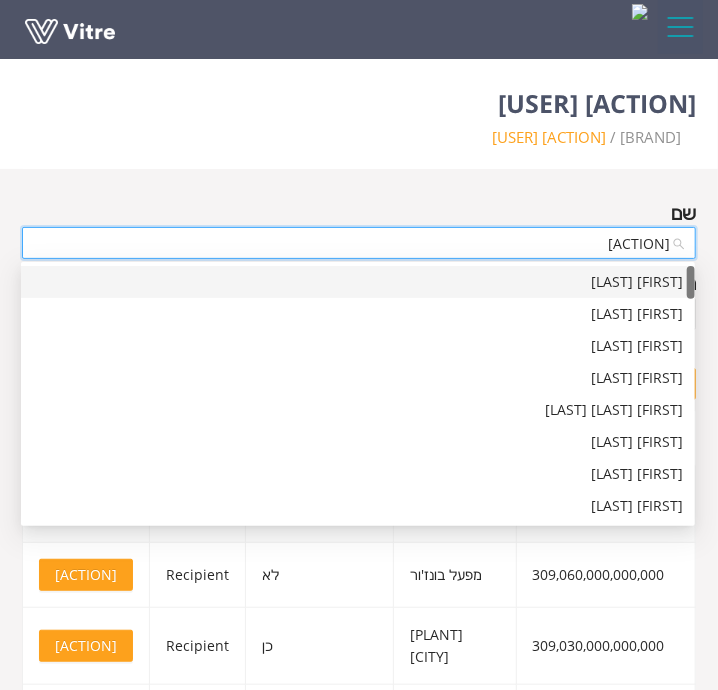 type on "[NAME]" 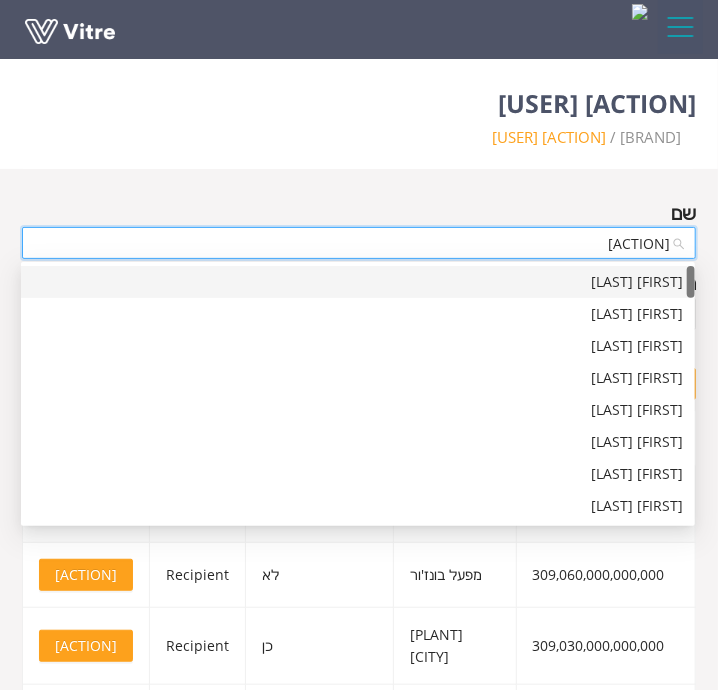 type on "ע" 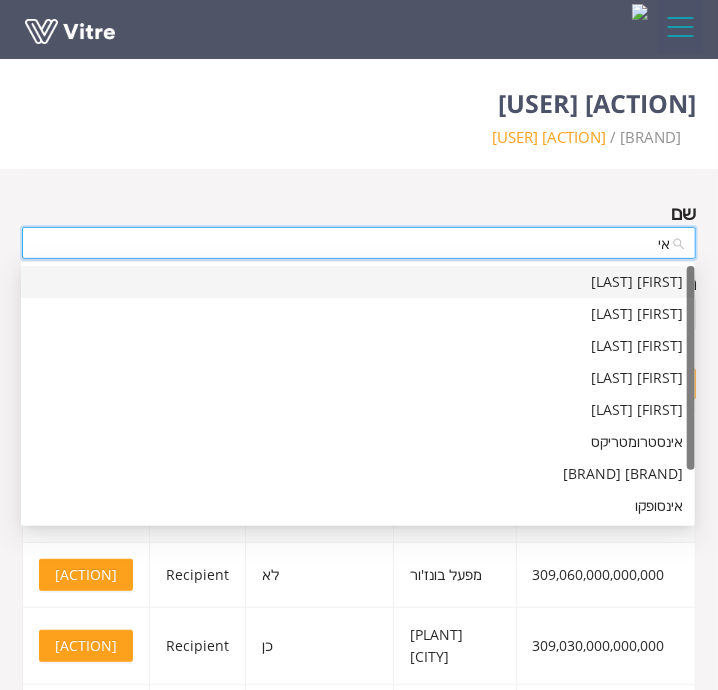 type on "א" 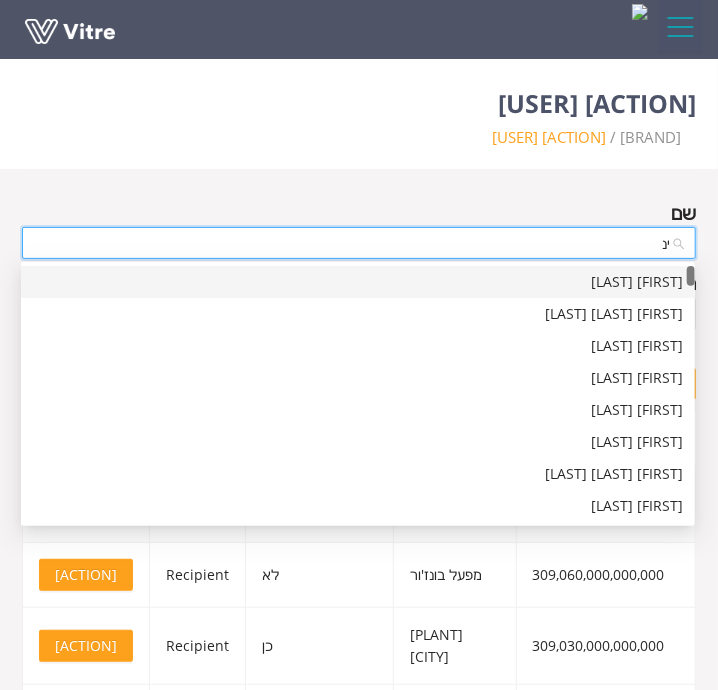 type on "[NAME]" 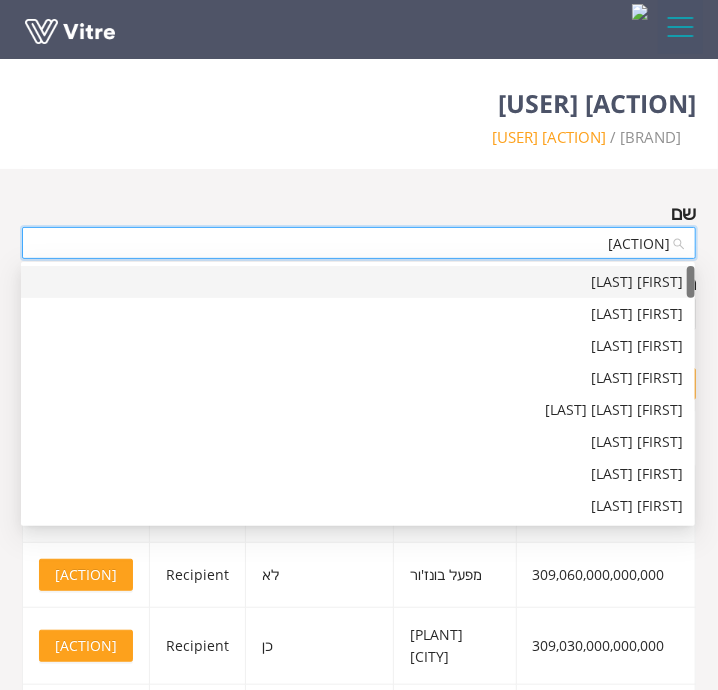 type on "[NAME]" 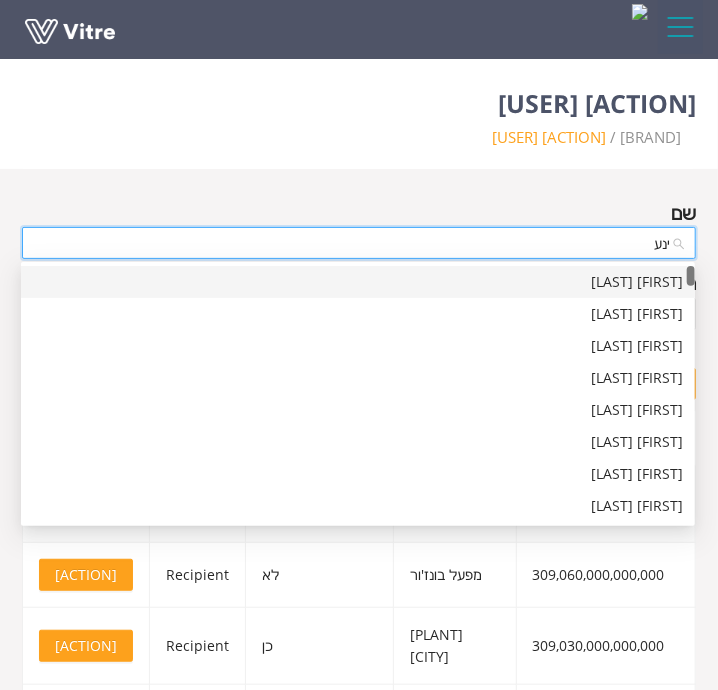 type on "ינעם" 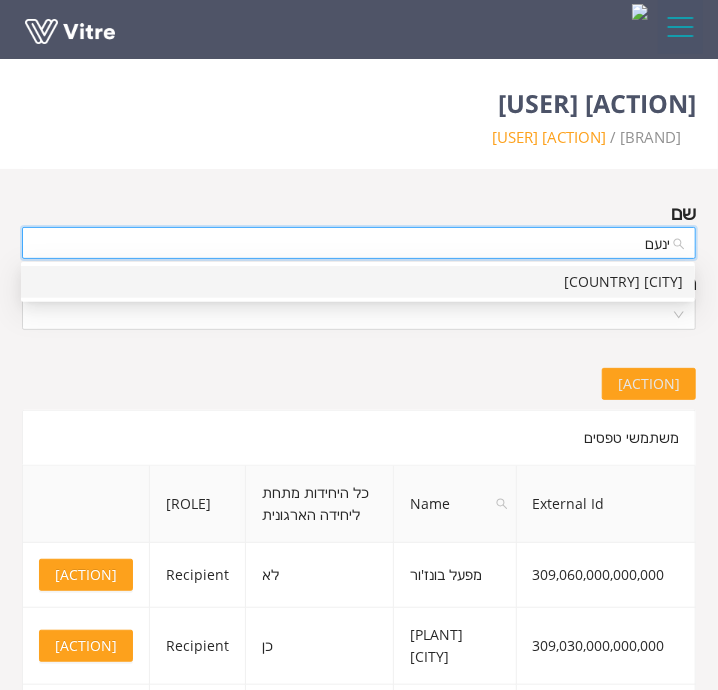 click on "[NAME] [LAST_NAME]" at bounding box center (358, 282) 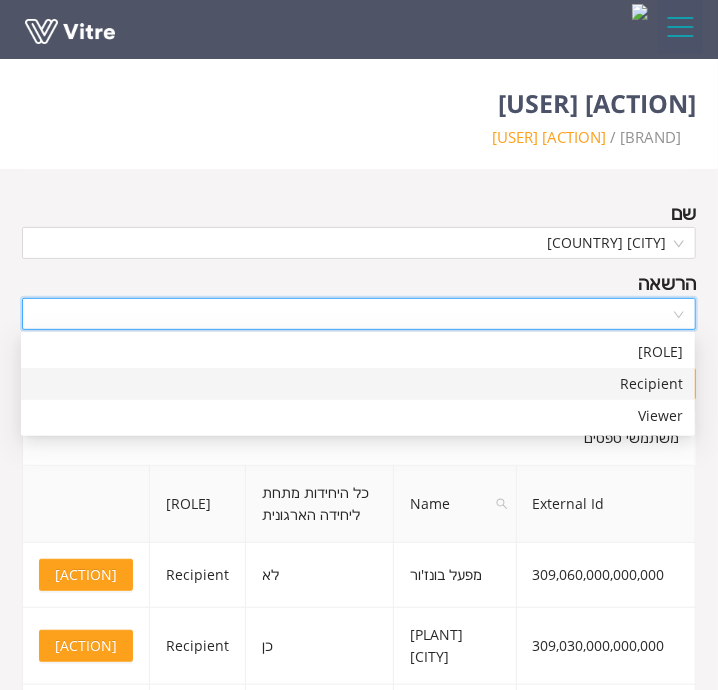 click at bounding box center (352, 314) 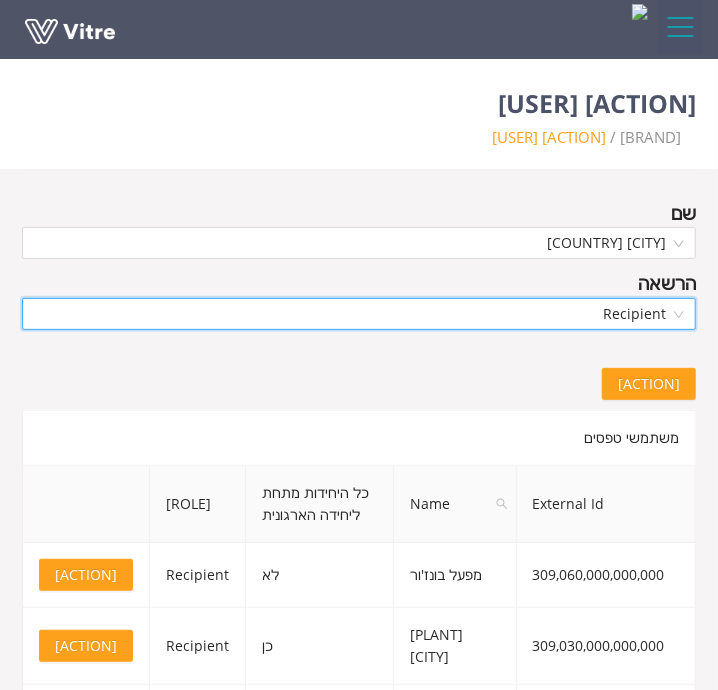 click on "הוספה" at bounding box center (649, 384) 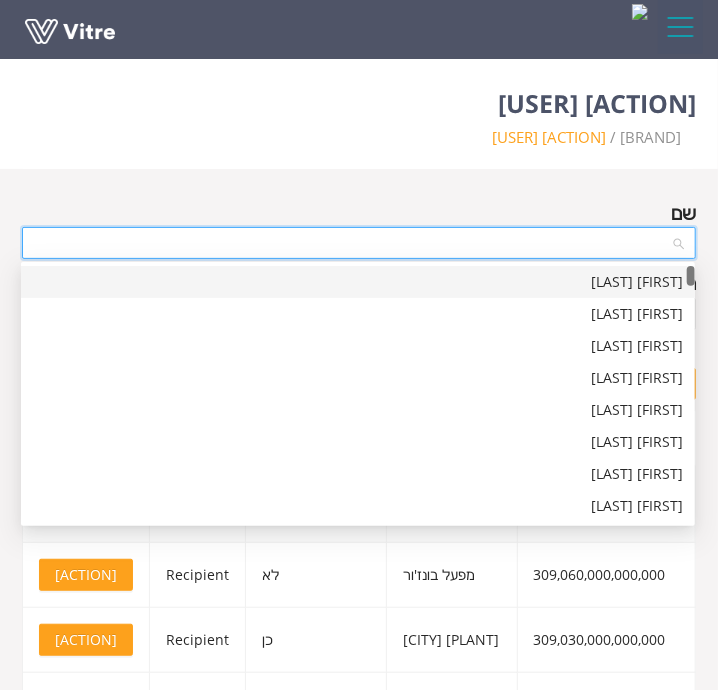 click at bounding box center [352, 243] 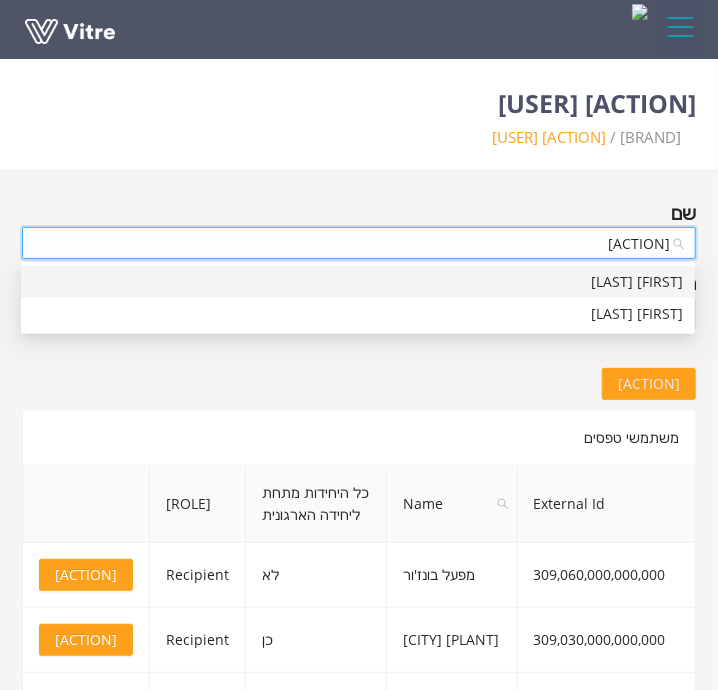 type on "[NAME]" 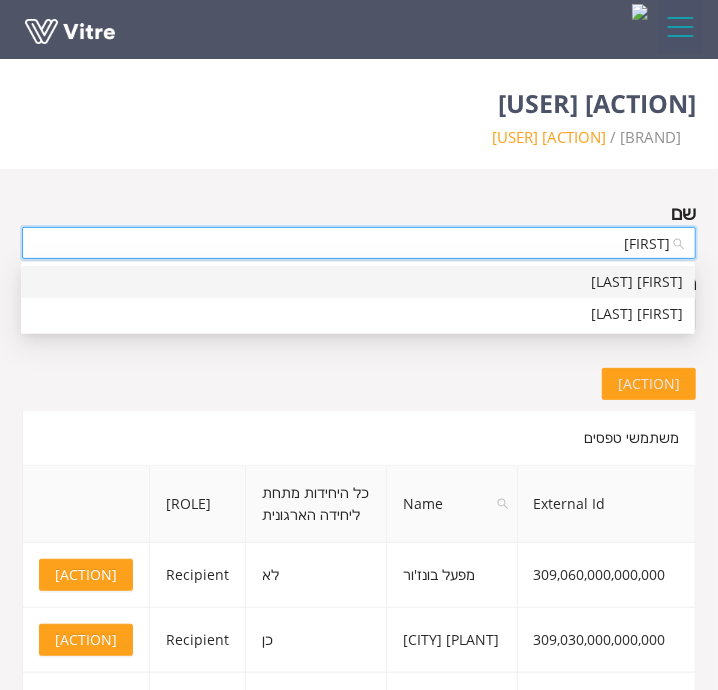 click on "[NAME] [LAST_NAME]" at bounding box center [358, 282] 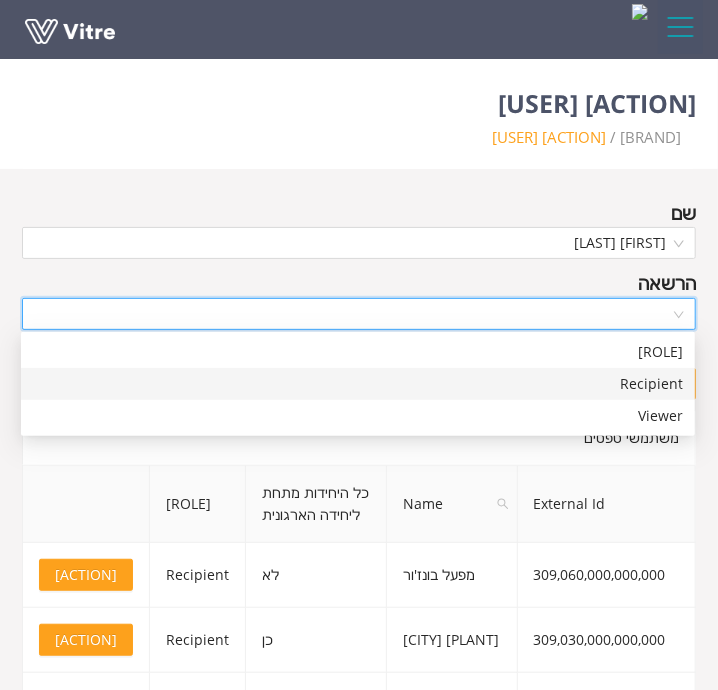 click at bounding box center [352, 314] 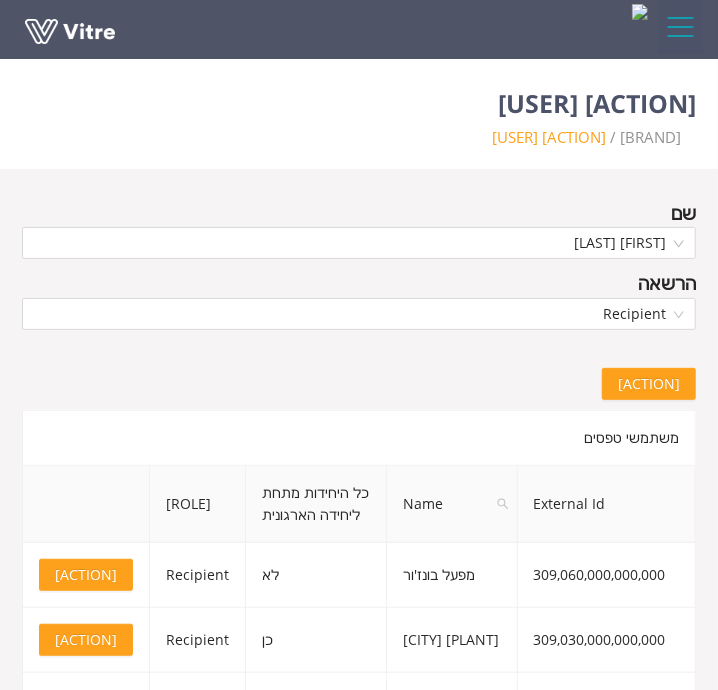 click on "הוספה" at bounding box center [649, 384] 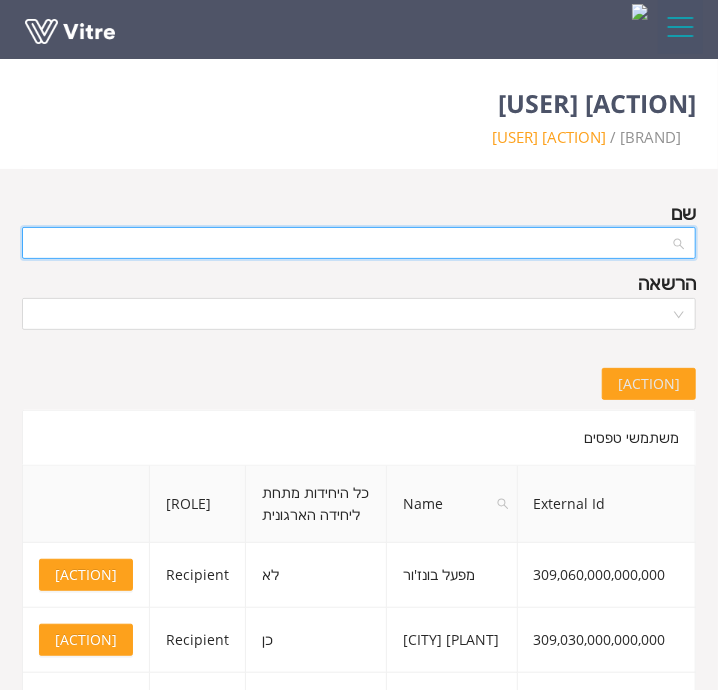click at bounding box center (352, 243) 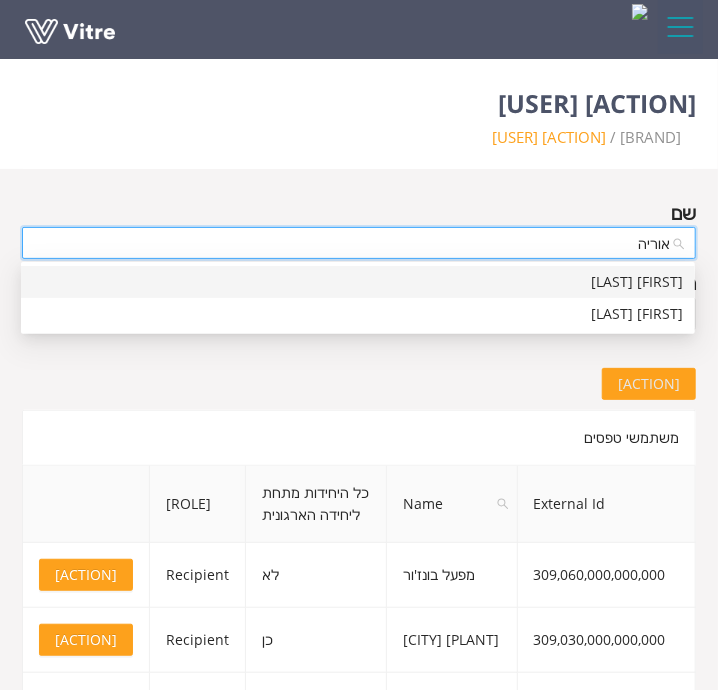 type on "[NAME] [LAST_INITIAL]" 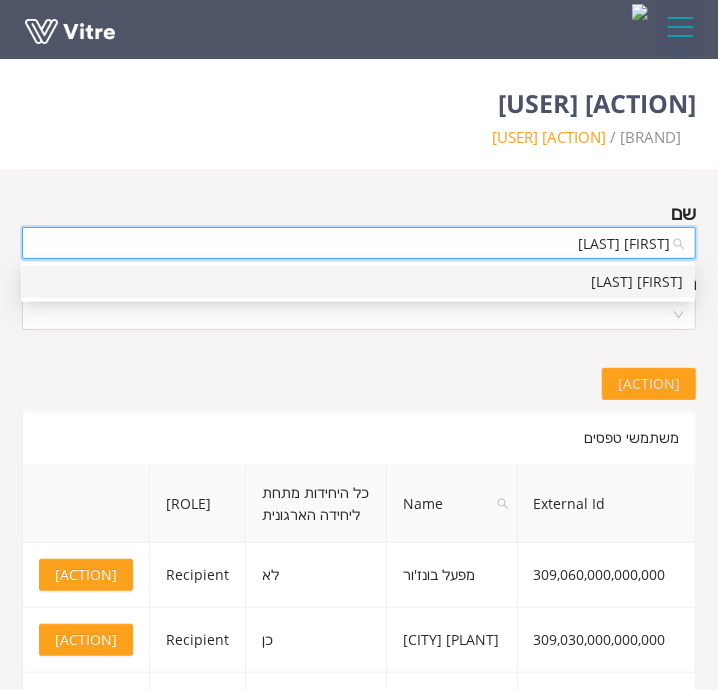 click on "[NAME] [LAST_NAME]" at bounding box center [358, 282] 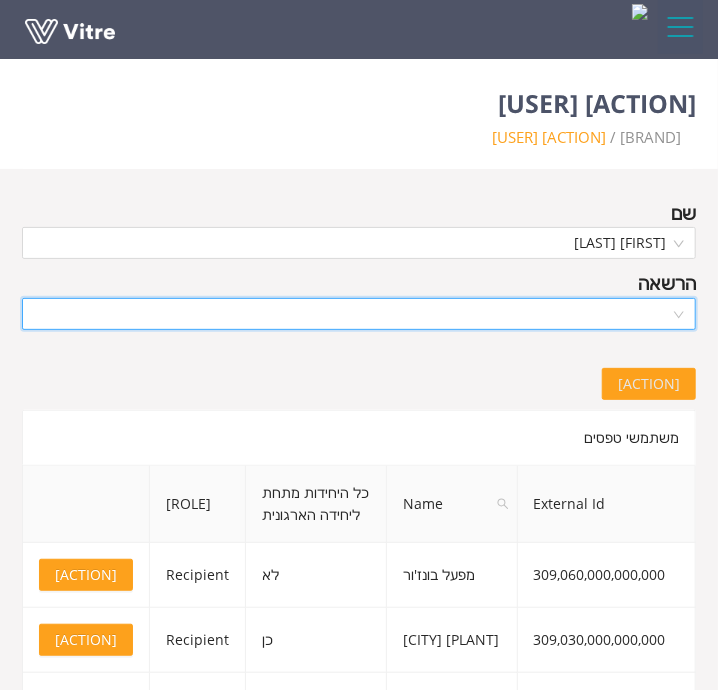 click at bounding box center (352, 314) 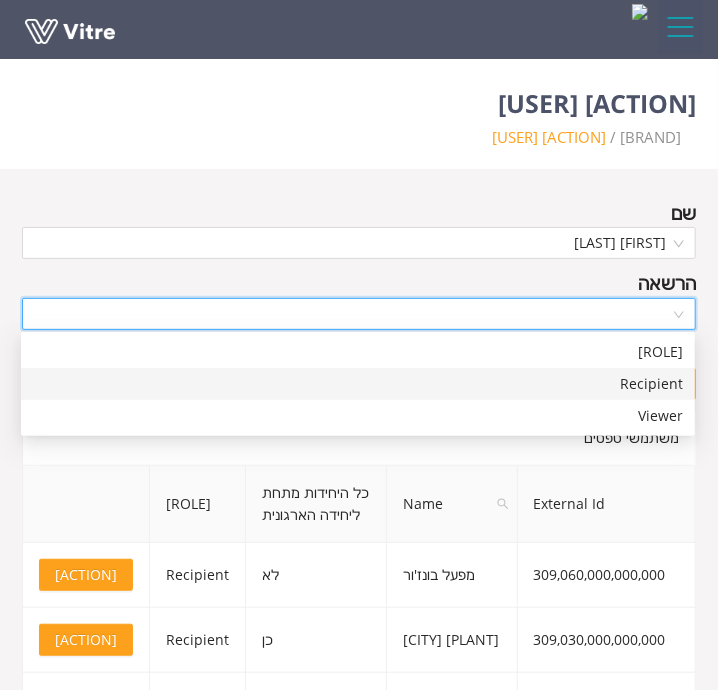 click on "Recipient" at bounding box center (358, 384) 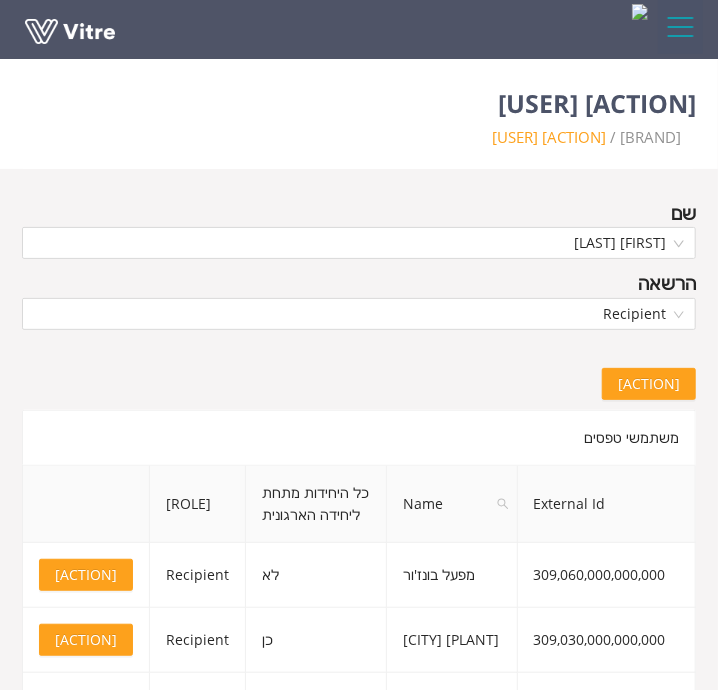 click on "הוספה" at bounding box center (649, 384) 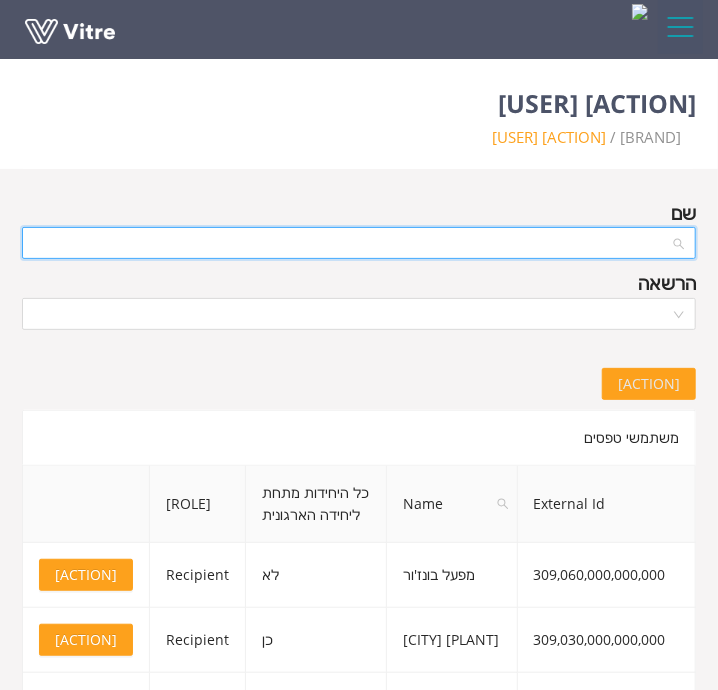 click at bounding box center (352, 243) 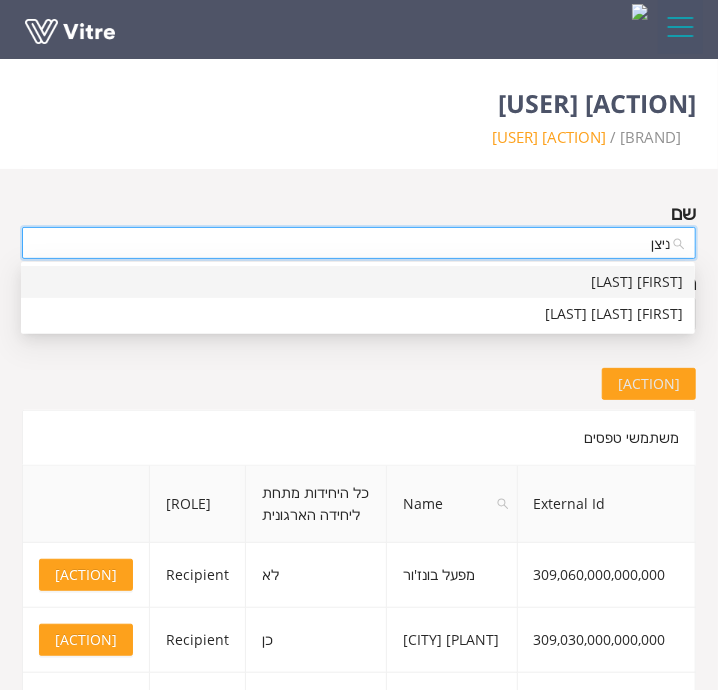 type on "ניצן" 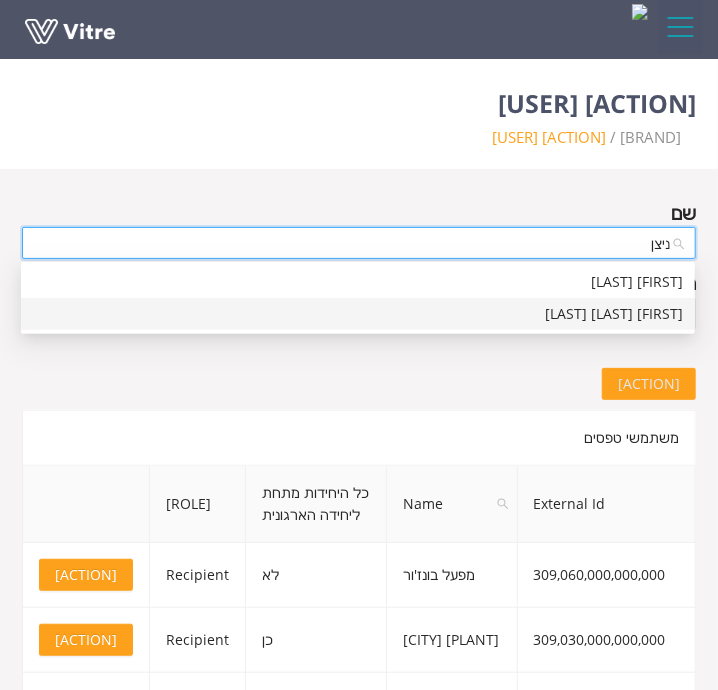 click on "[NAME] [LAST_NAME] [LAST_NAME]" at bounding box center [358, 314] 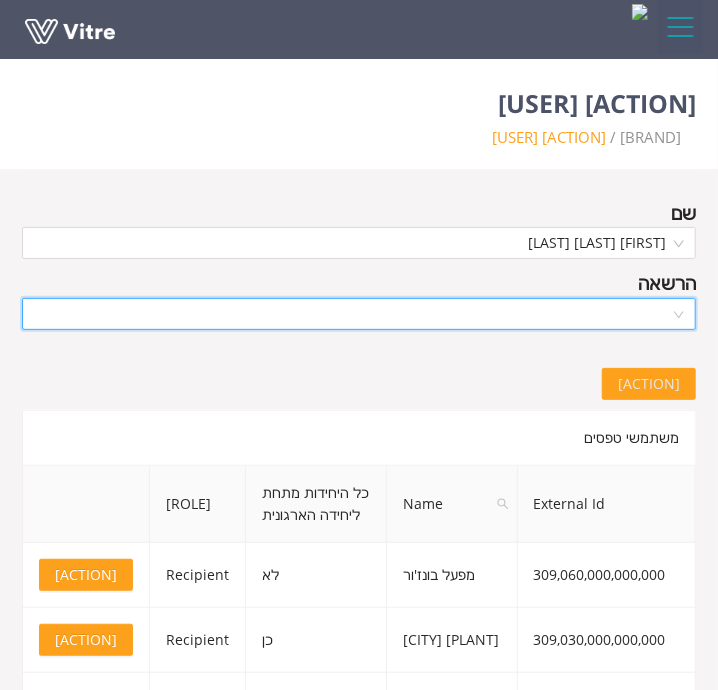 click at bounding box center (352, 314) 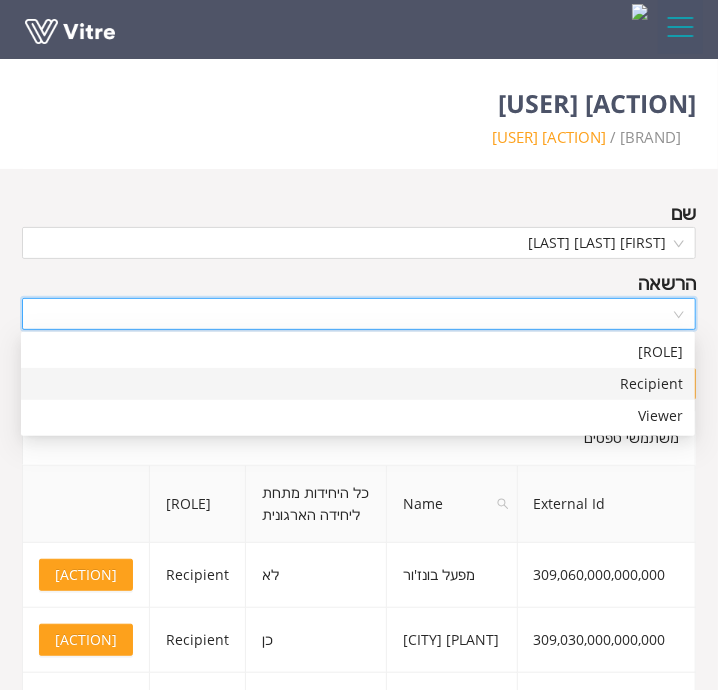click on "Recipient" at bounding box center (358, 384) 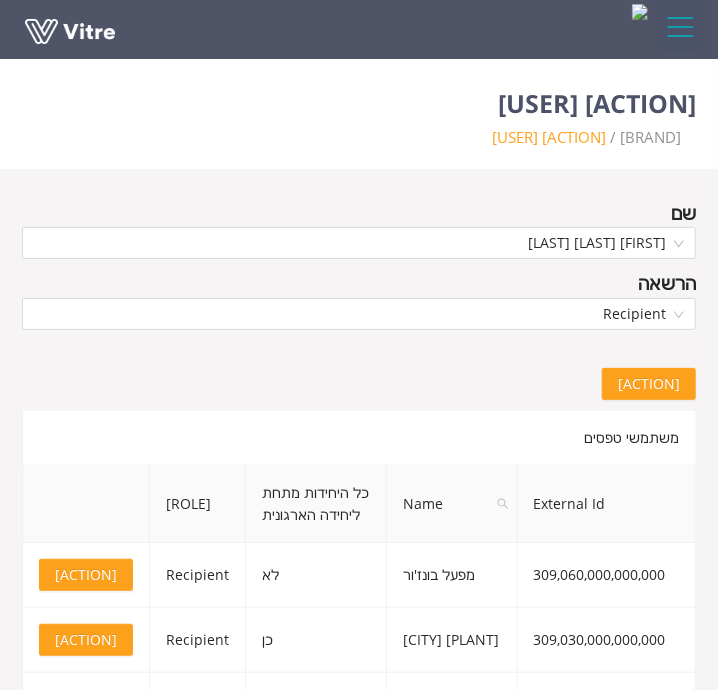 click on "הוספה" at bounding box center (649, 384) 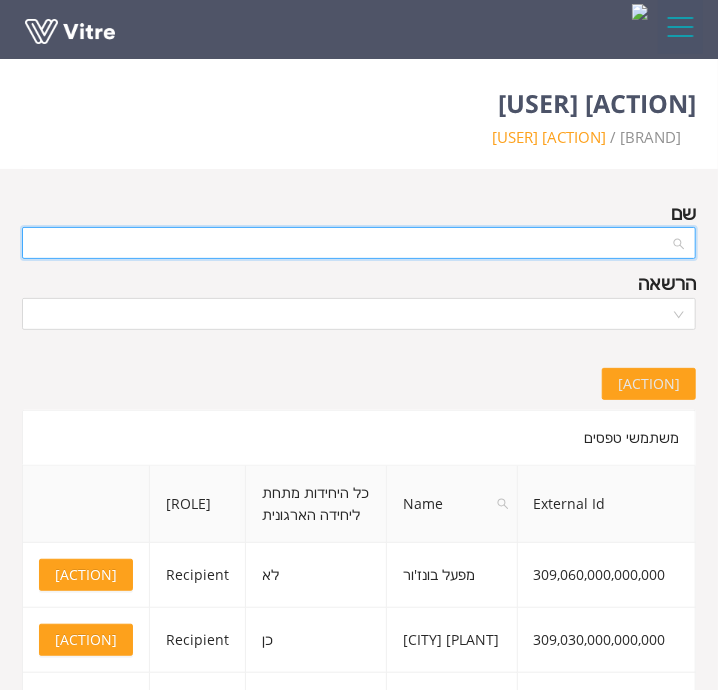 click at bounding box center [352, 243] 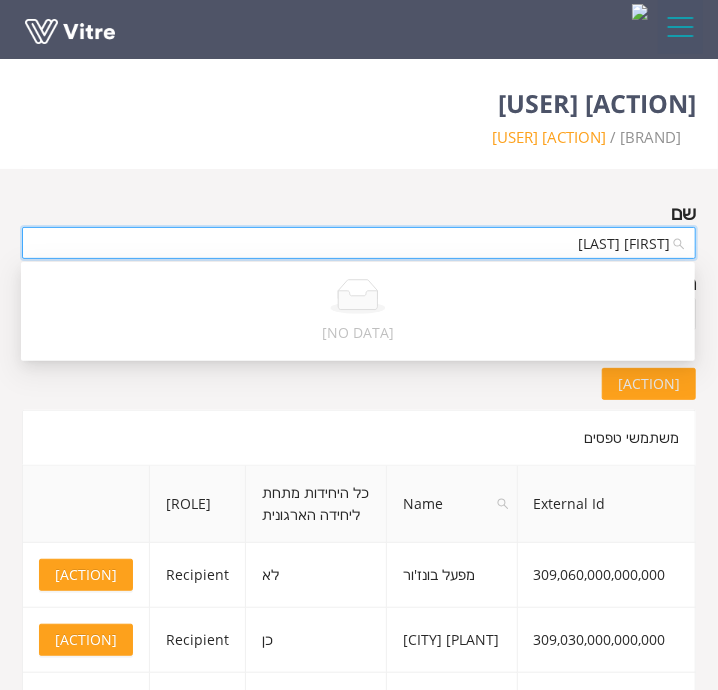 type on "חנה" 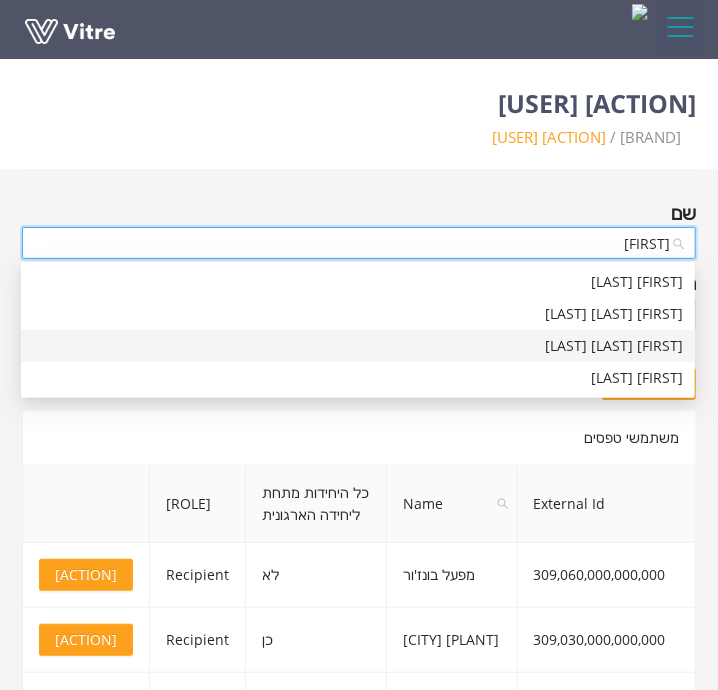 click on "[NAME] [LAST_NAME] [LAST_NAME]" at bounding box center (358, 346) 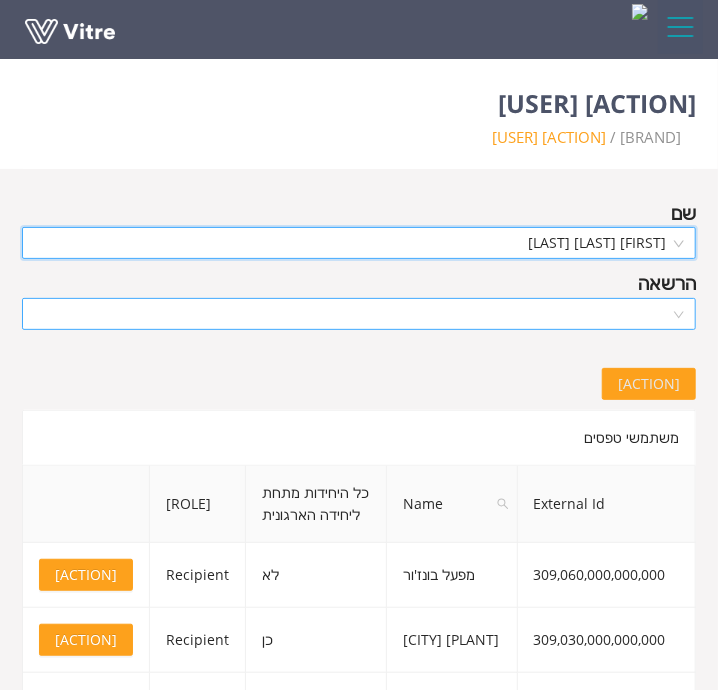 click at bounding box center [352, 314] 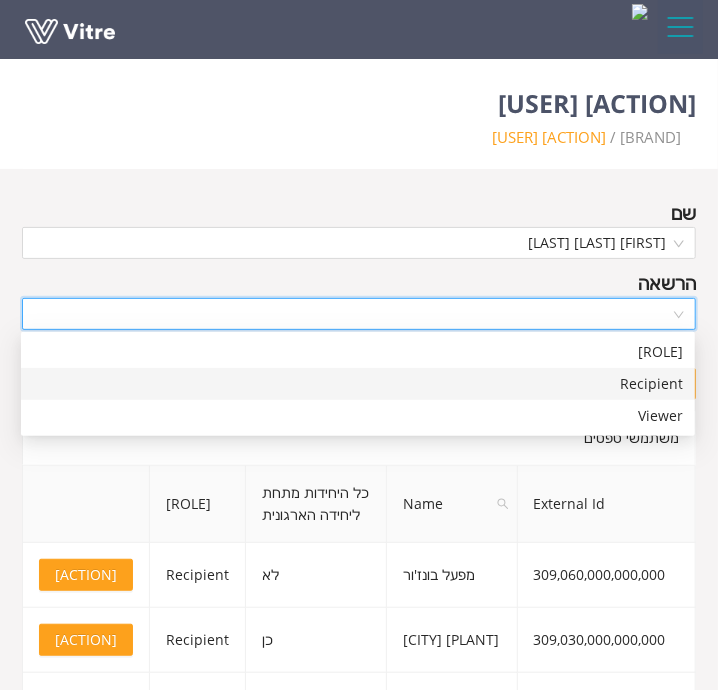 click on "Recipient" at bounding box center (358, 384) 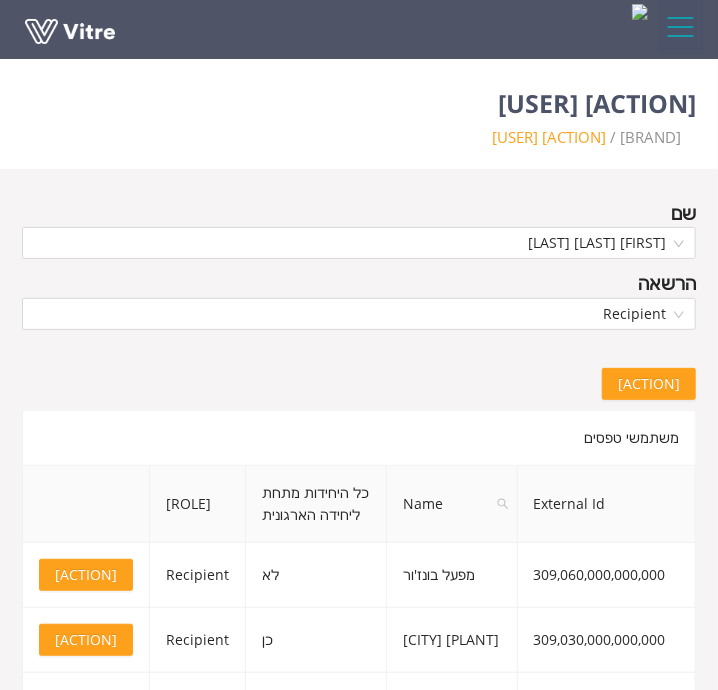 click on "הוספה" at bounding box center (649, 384) 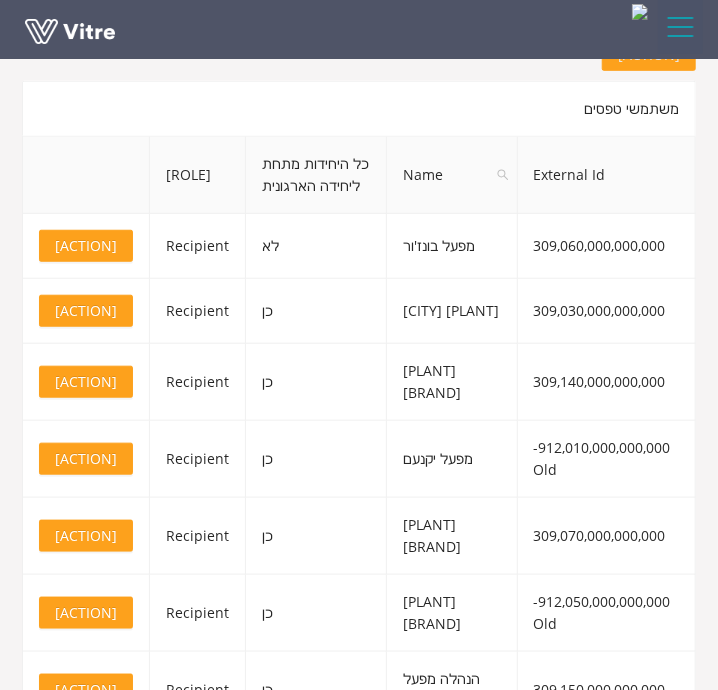 scroll, scrollTop: 0, scrollLeft: 0, axis: both 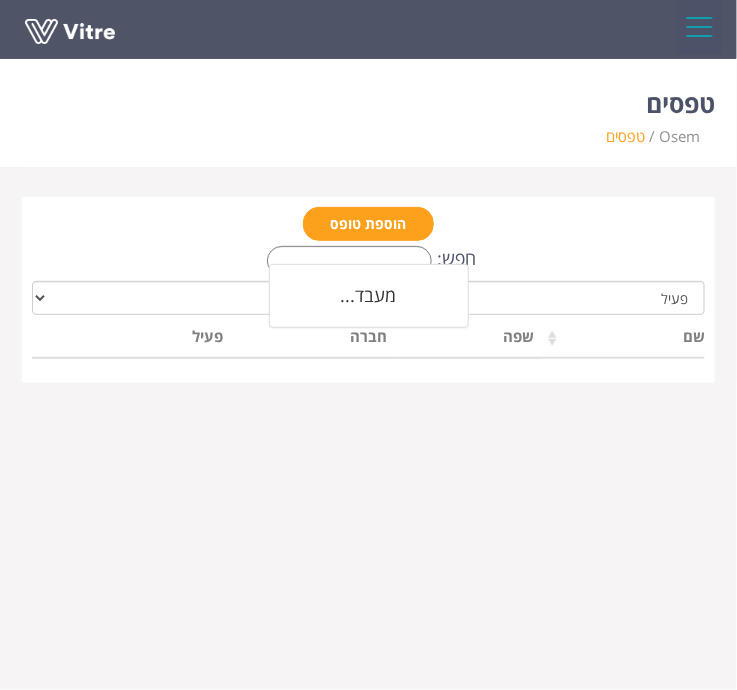 click on "הוספת טופס" at bounding box center (368, 224) 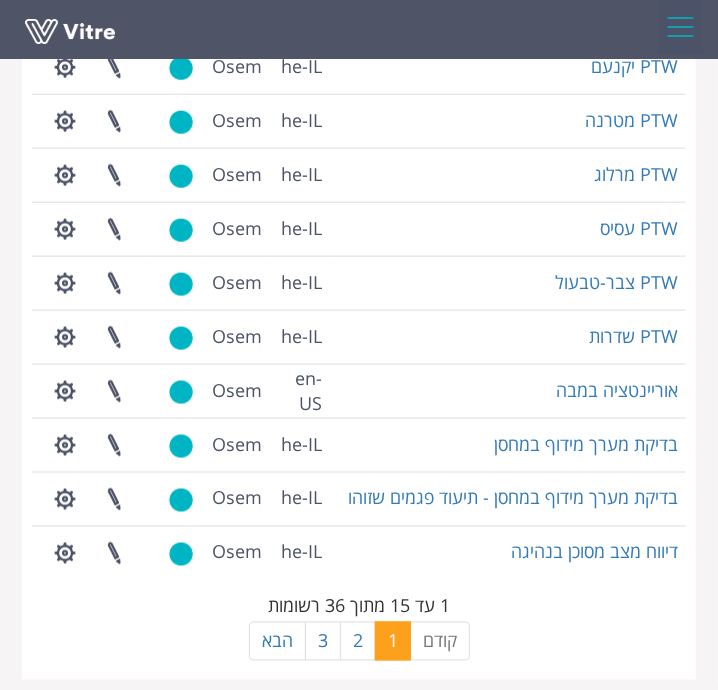 scroll, scrollTop: 600, scrollLeft: 0, axis: vertical 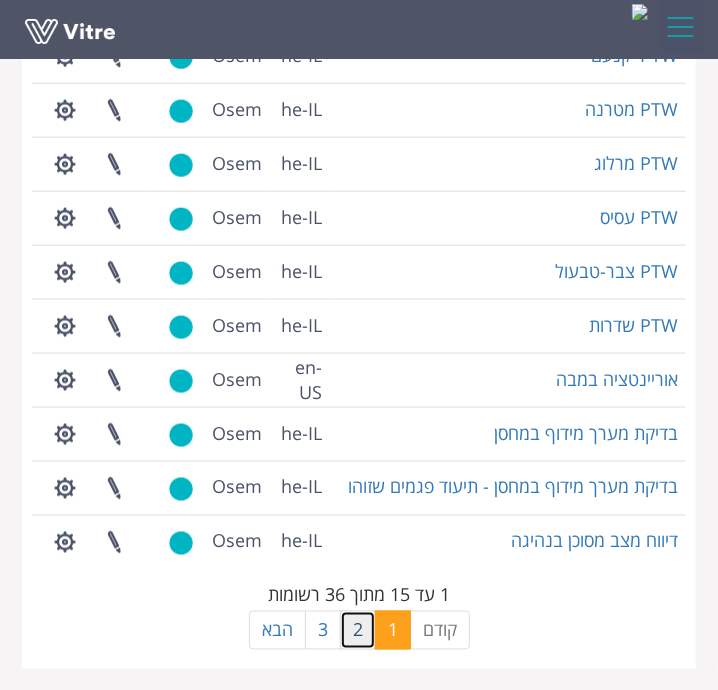 click on "2" at bounding box center (358, 631) 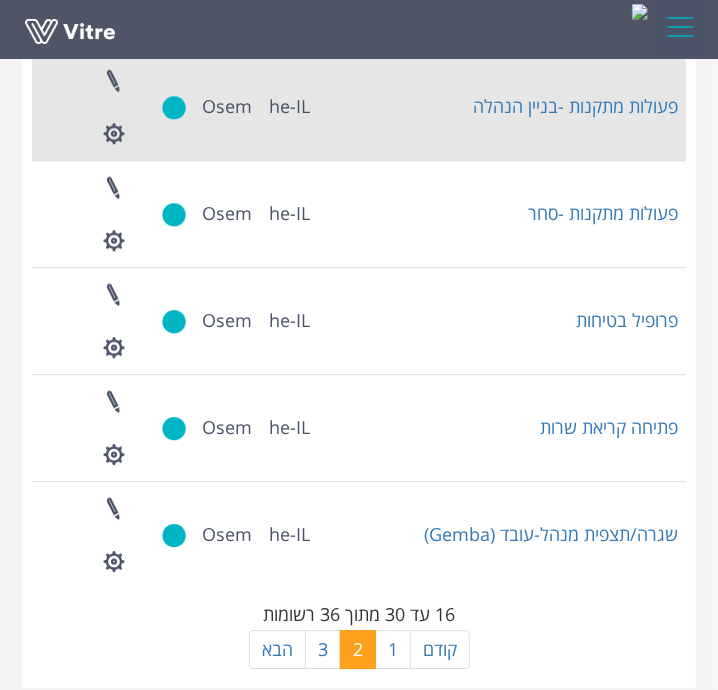 scroll, scrollTop: 1391, scrollLeft: 0, axis: vertical 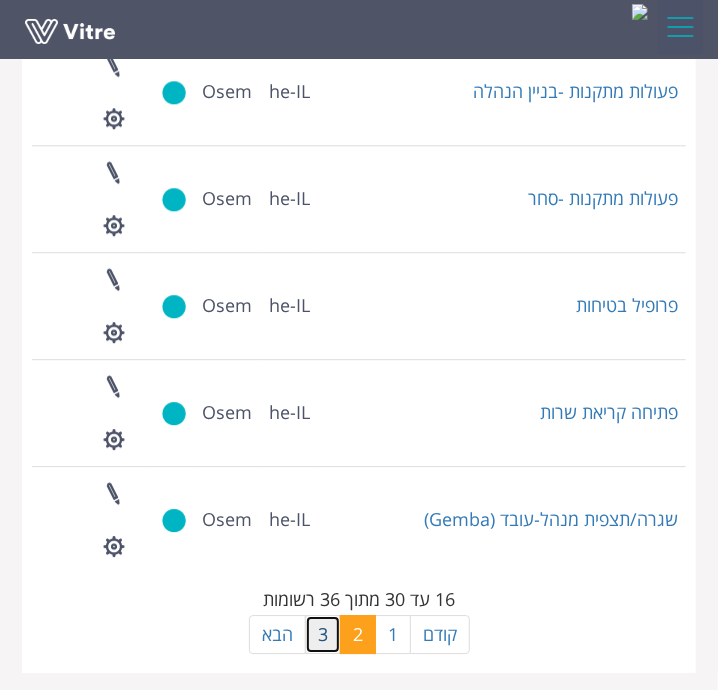 click on "3" at bounding box center (323, 635) 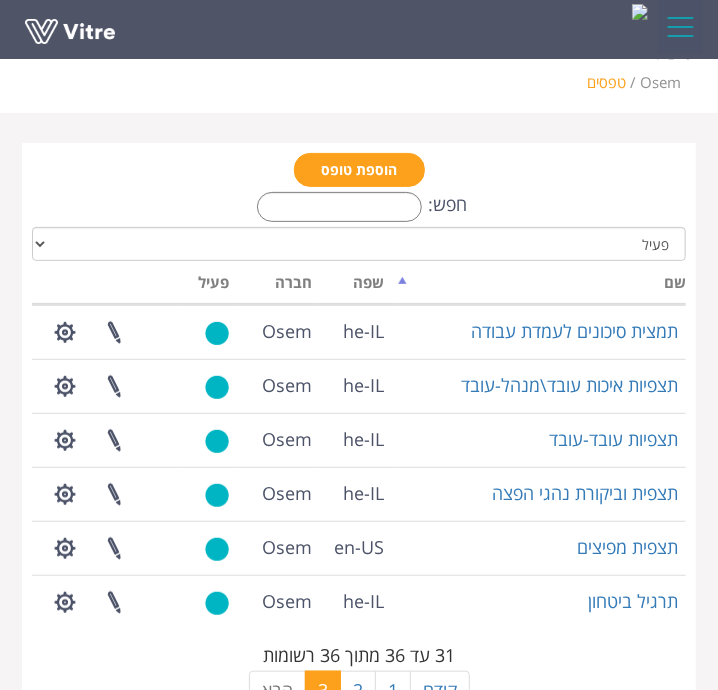 scroll, scrollTop: 113, scrollLeft: 0, axis: vertical 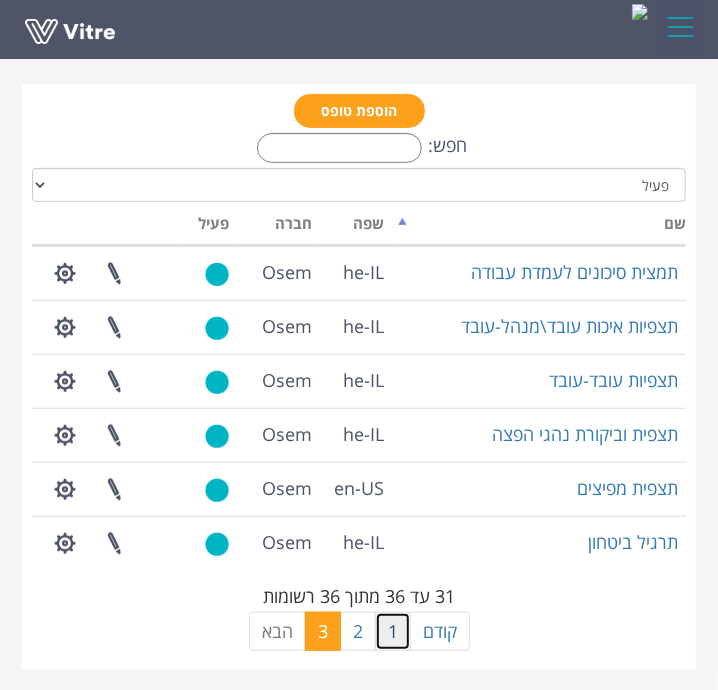 click on "1" at bounding box center (393, 632) 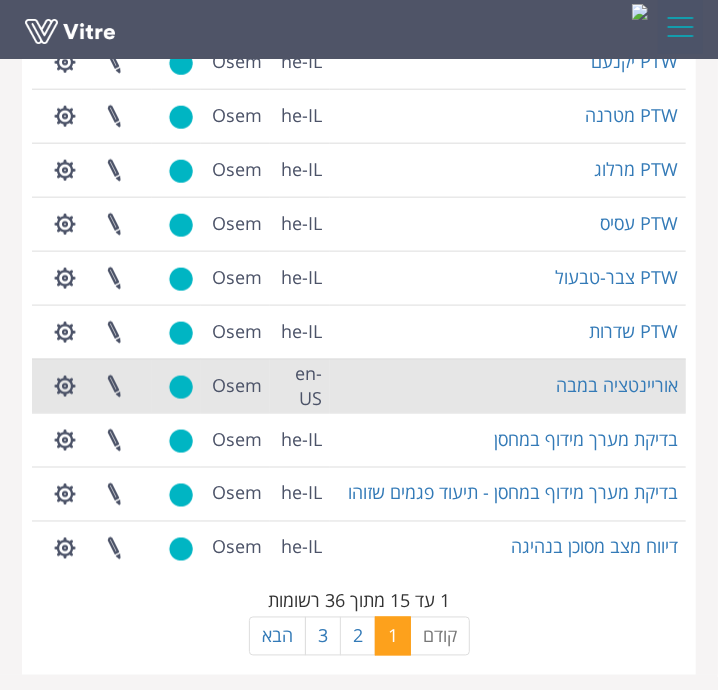 scroll, scrollTop: 600, scrollLeft: 0, axis: vertical 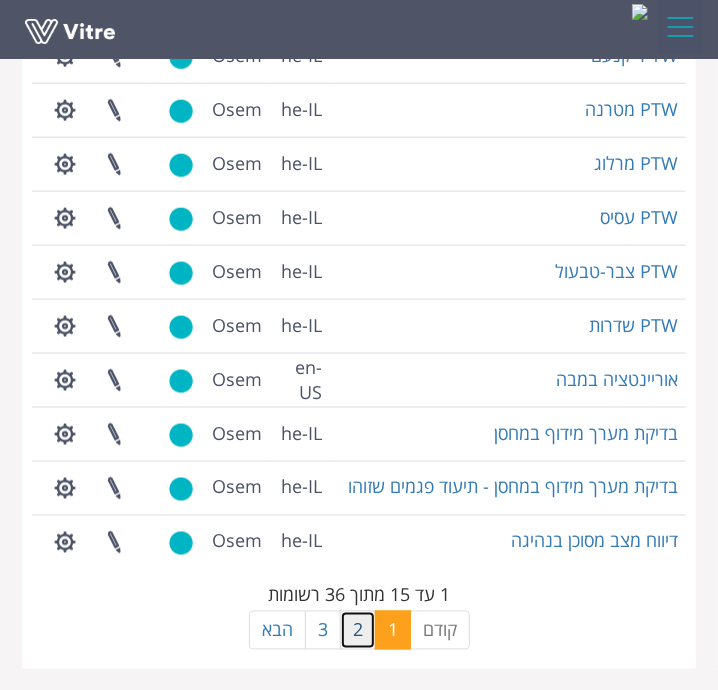 click on "2" at bounding box center [358, 631] 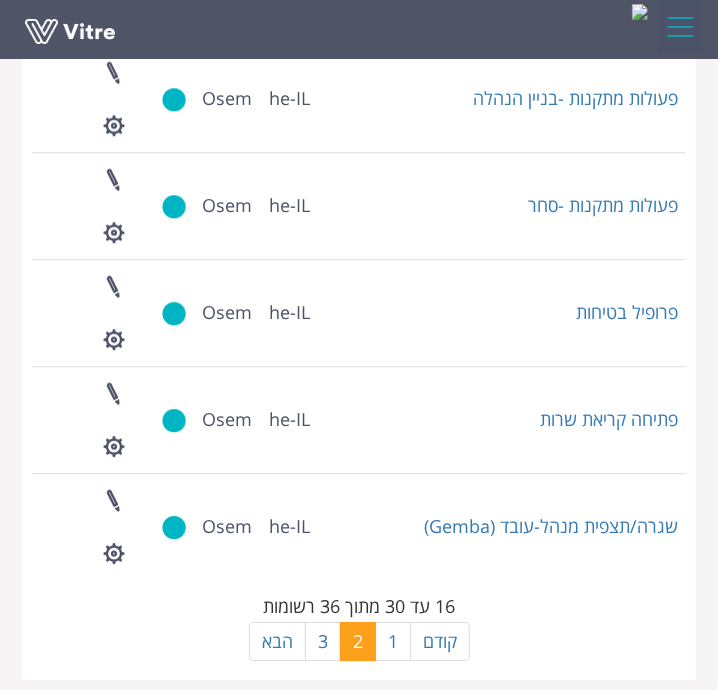 scroll, scrollTop: 1391, scrollLeft: 0, axis: vertical 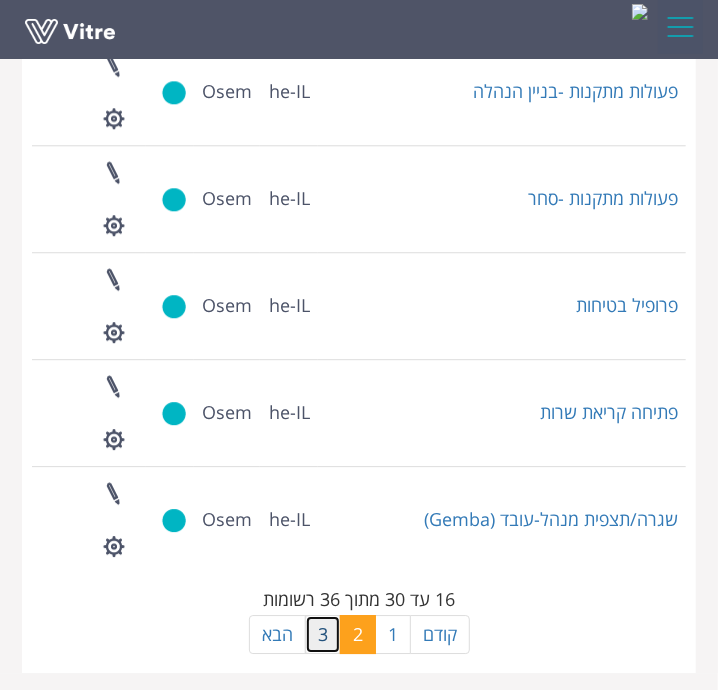 click on "3" at bounding box center (323, 635) 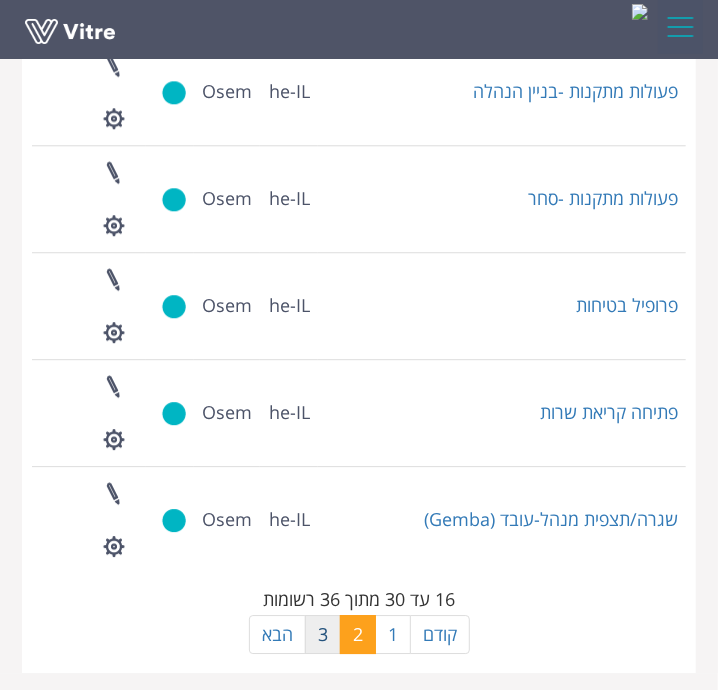 scroll, scrollTop: 113, scrollLeft: 0, axis: vertical 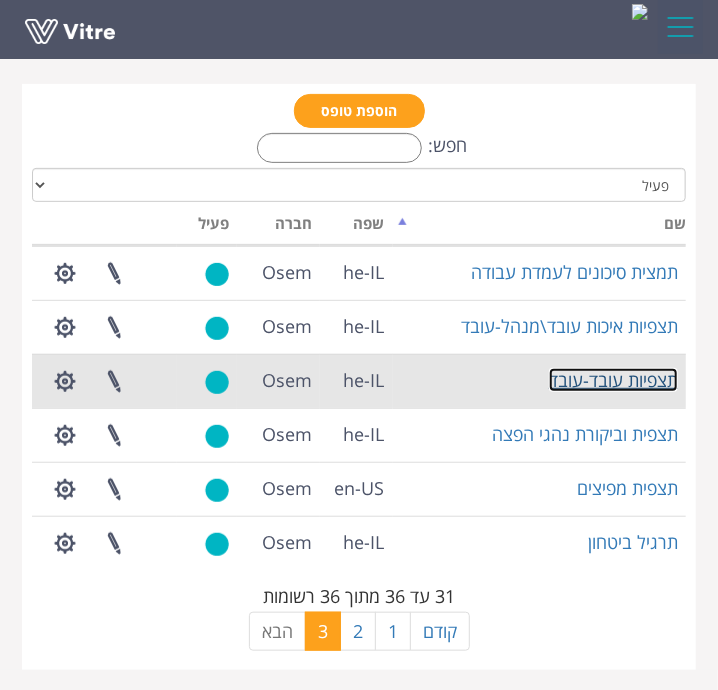 click on "תצפיות עובד-עובד" at bounding box center [613, 380] 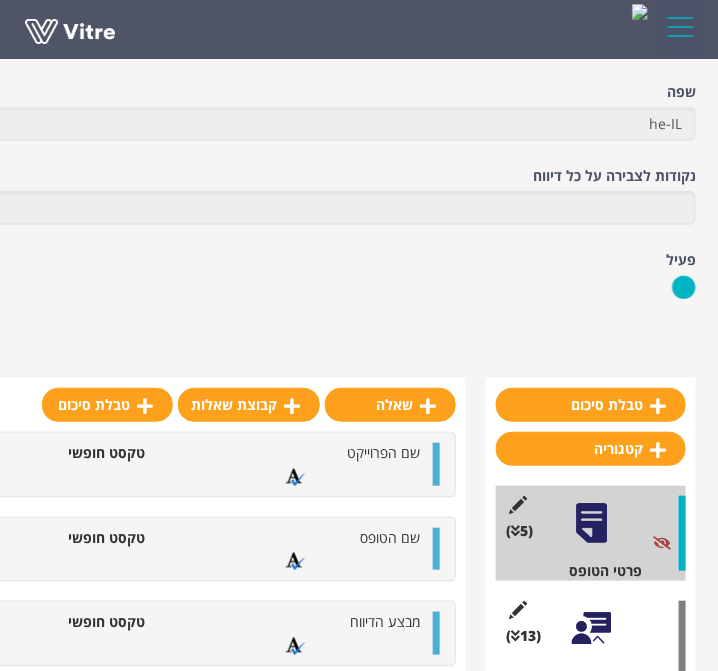 scroll, scrollTop: 0, scrollLeft: 0, axis: both 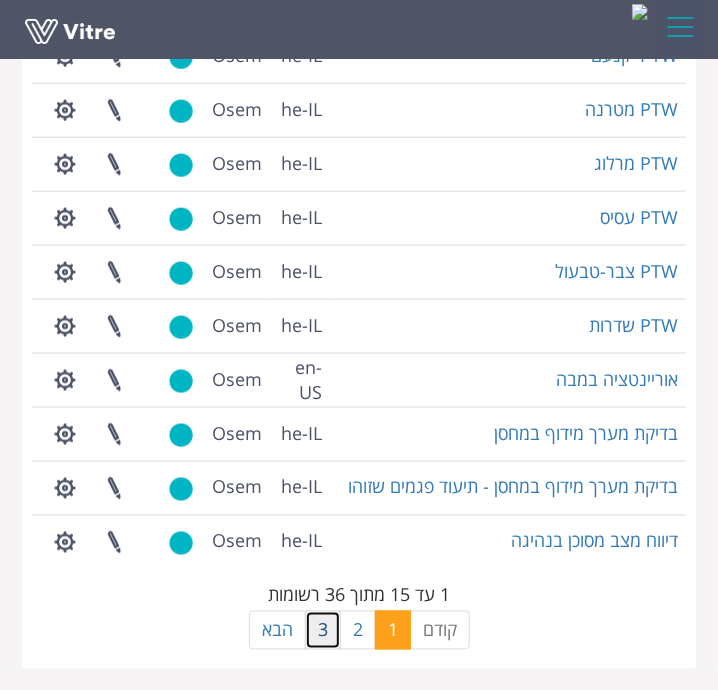 click on "3" at bounding box center [323, 631] 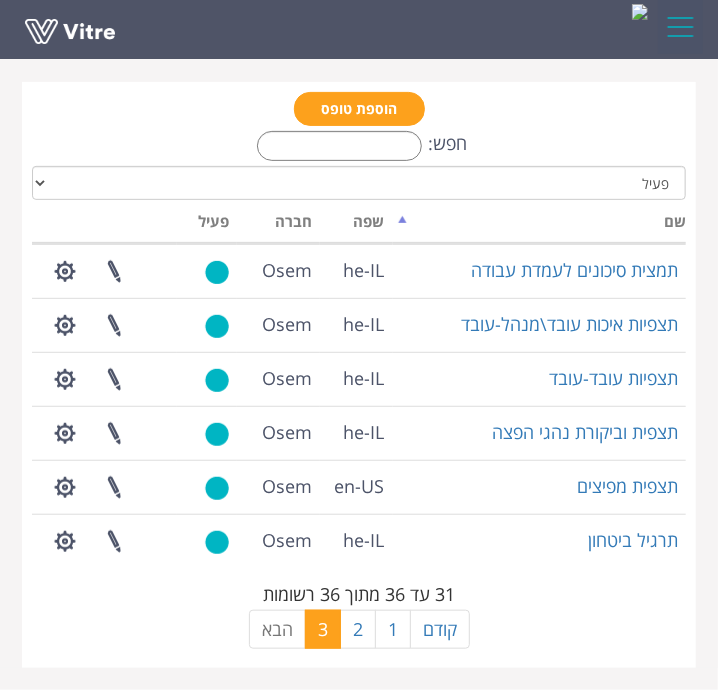 scroll, scrollTop: 113, scrollLeft: 0, axis: vertical 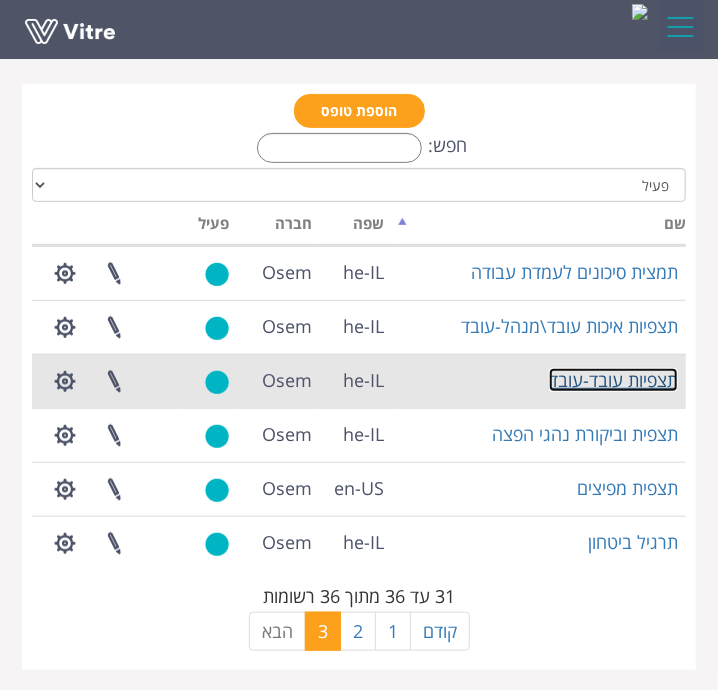 click on "תצפיות עובד-עובד" at bounding box center (613, 380) 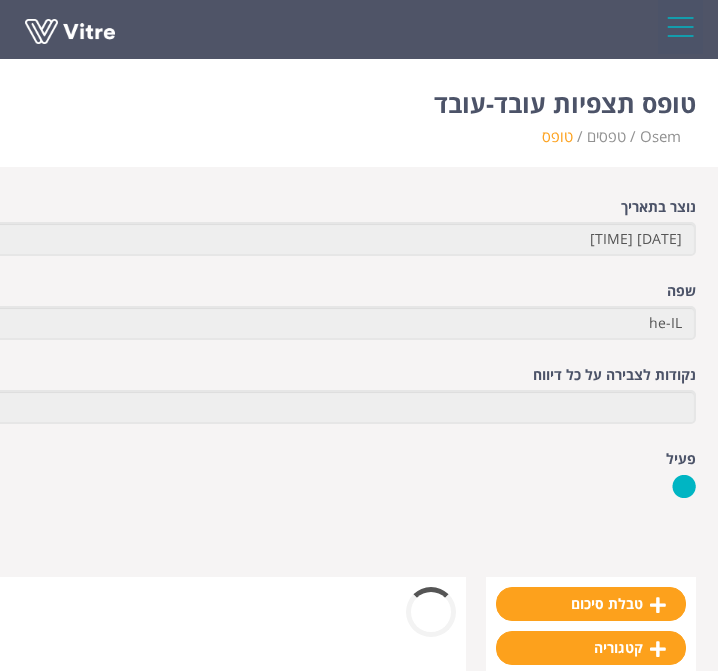 scroll, scrollTop: 0, scrollLeft: 0, axis: both 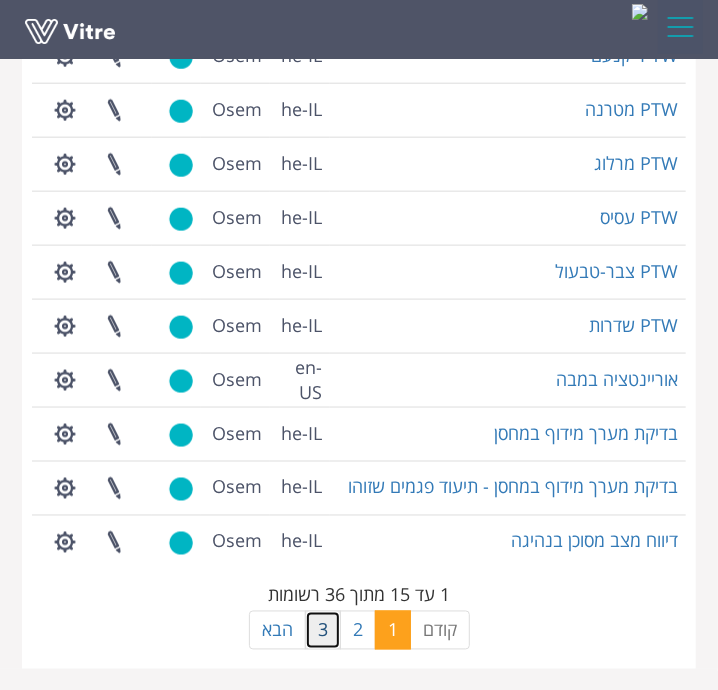 click on "3" at bounding box center (323, 631) 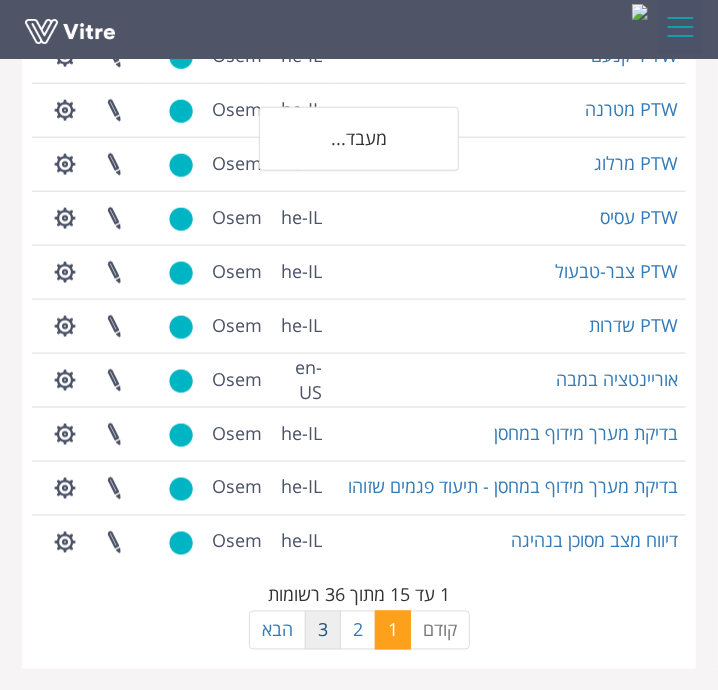 scroll, scrollTop: 113, scrollLeft: 0, axis: vertical 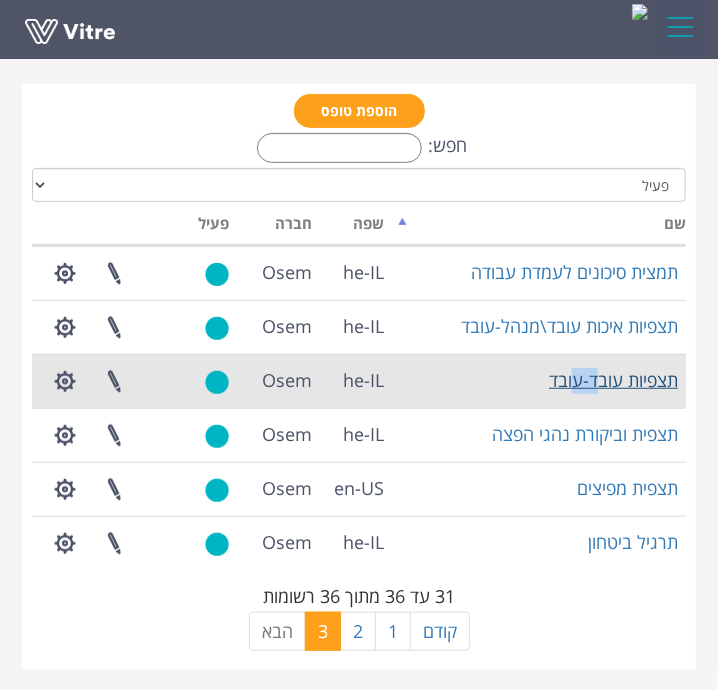 drag, startPoint x: 572, startPoint y: 394, endPoint x: 605, endPoint y: 384, distance: 34.48188 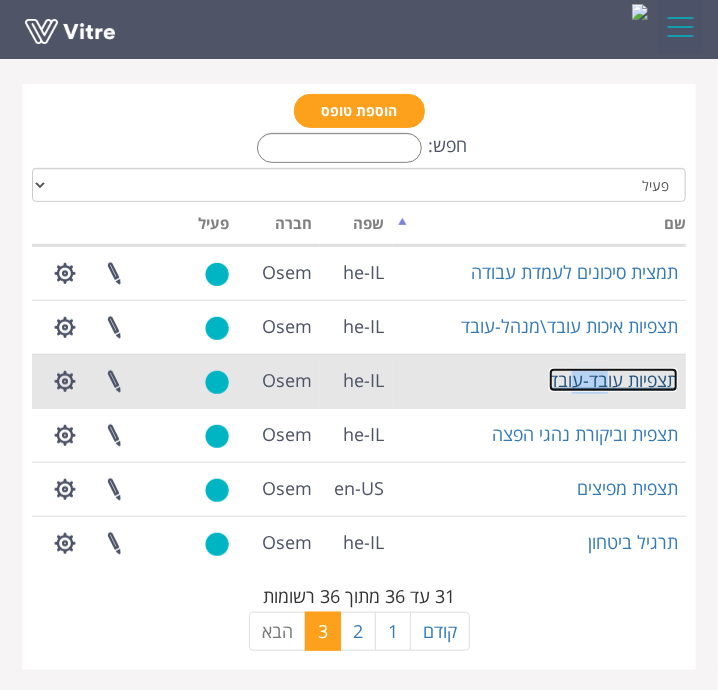 click on "תצפיות עובד-עובד" at bounding box center [613, 380] 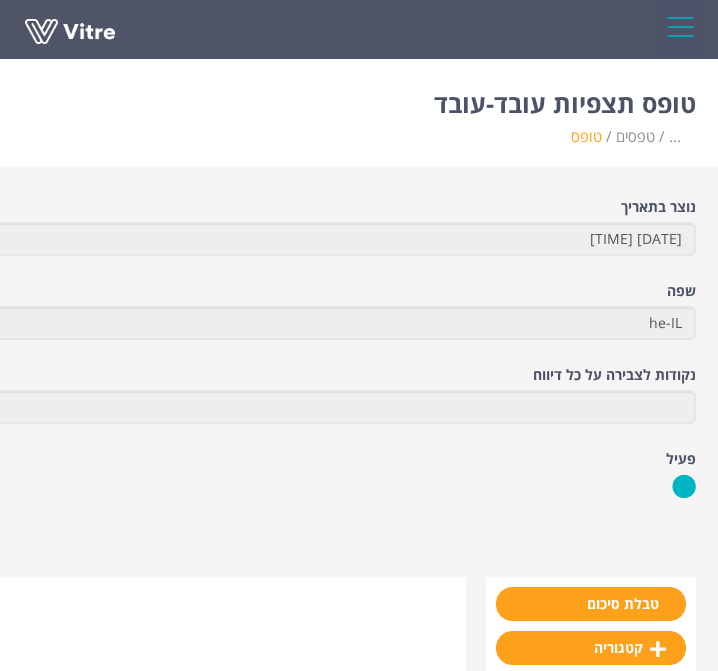 scroll, scrollTop: 0, scrollLeft: 0, axis: both 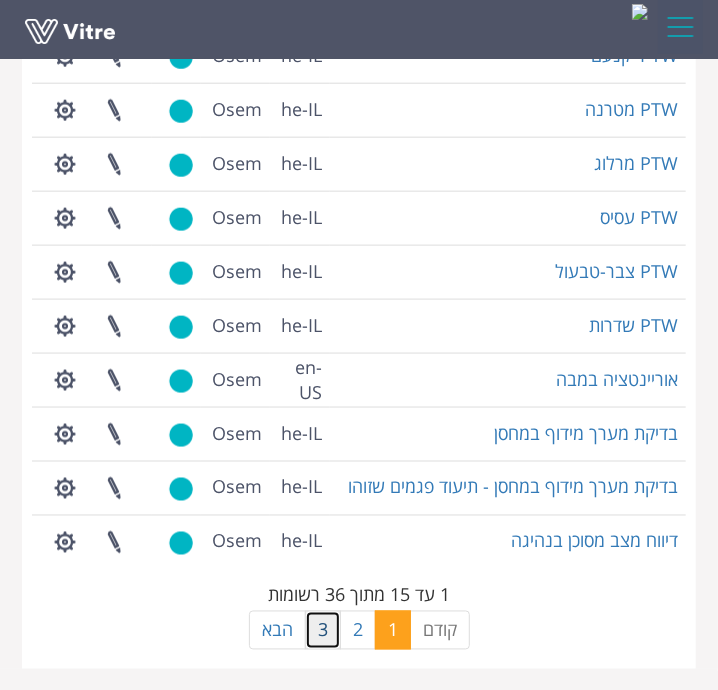 click on "3" at bounding box center (323, 631) 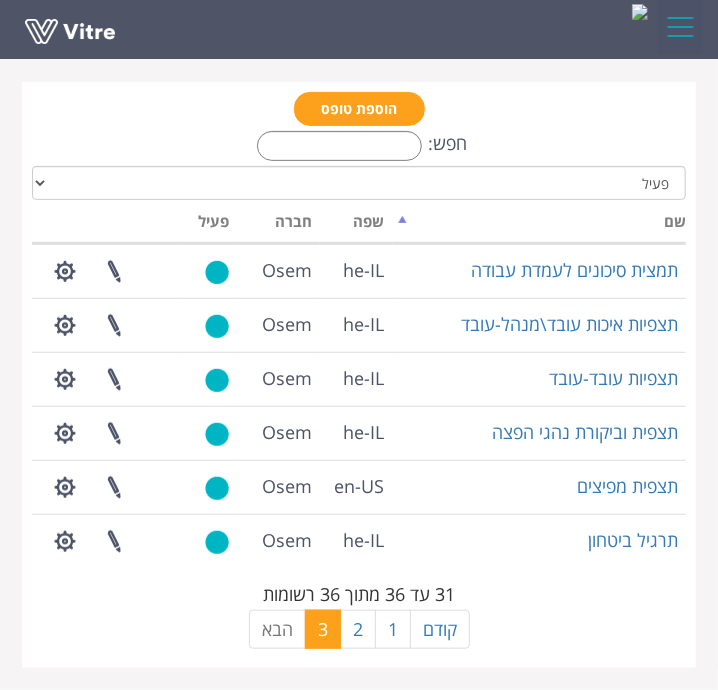 scroll, scrollTop: 113, scrollLeft: 0, axis: vertical 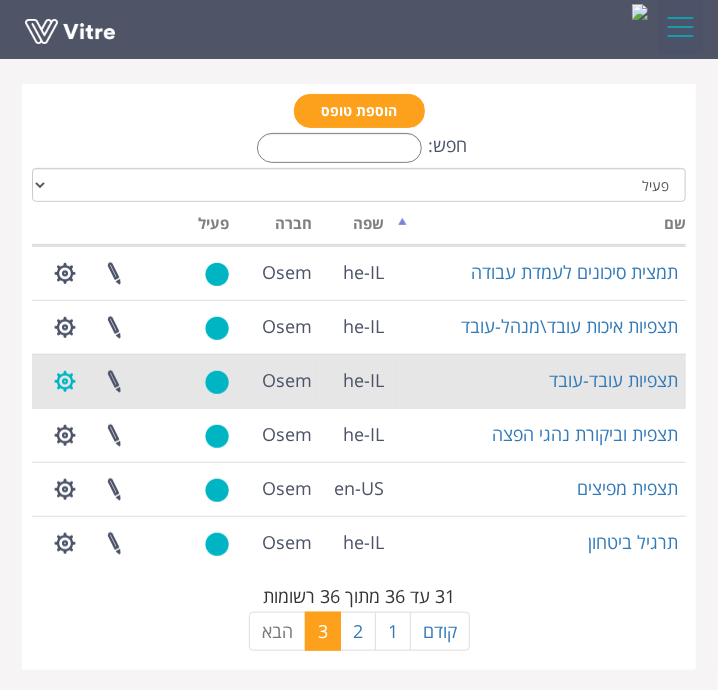 click at bounding box center [65, 381] 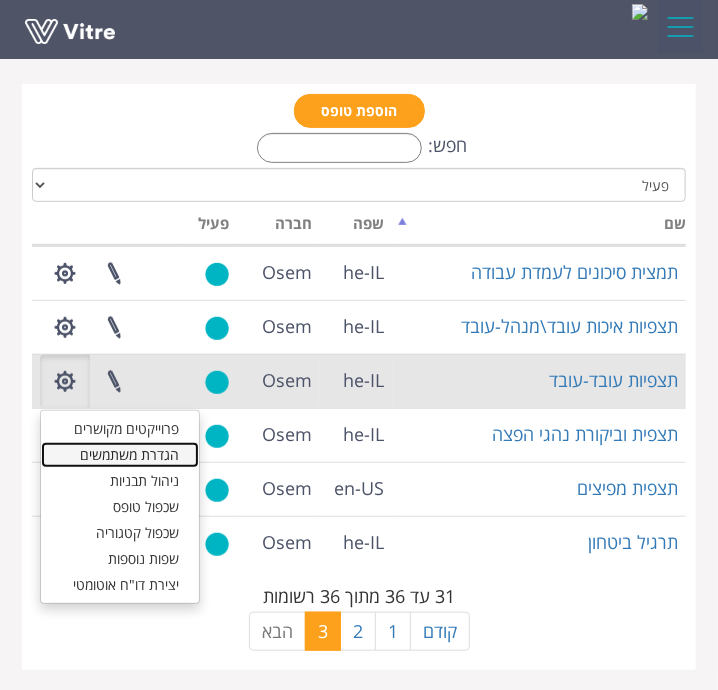 click on "[ACTION] [USER]" at bounding box center (120, 455) 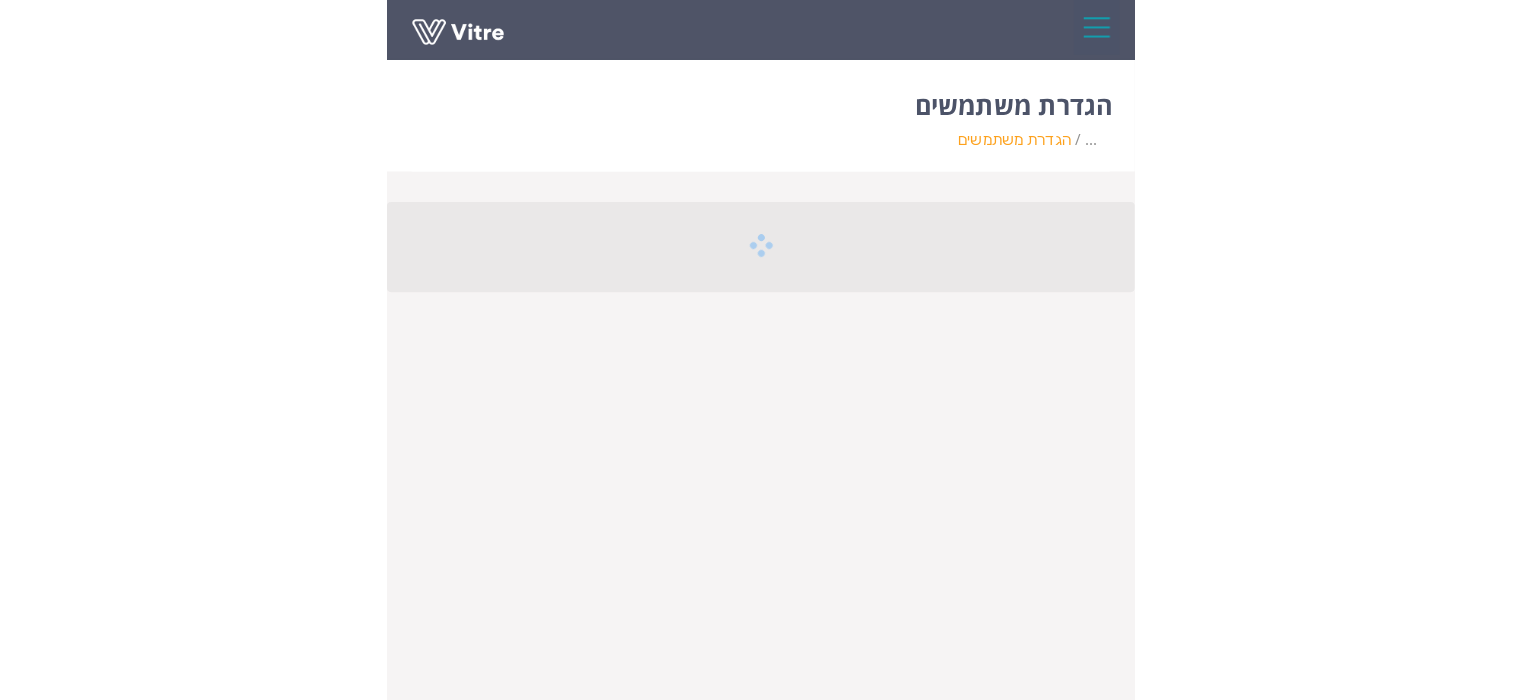 scroll, scrollTop: 0, scrollLeft: 0, axis: both 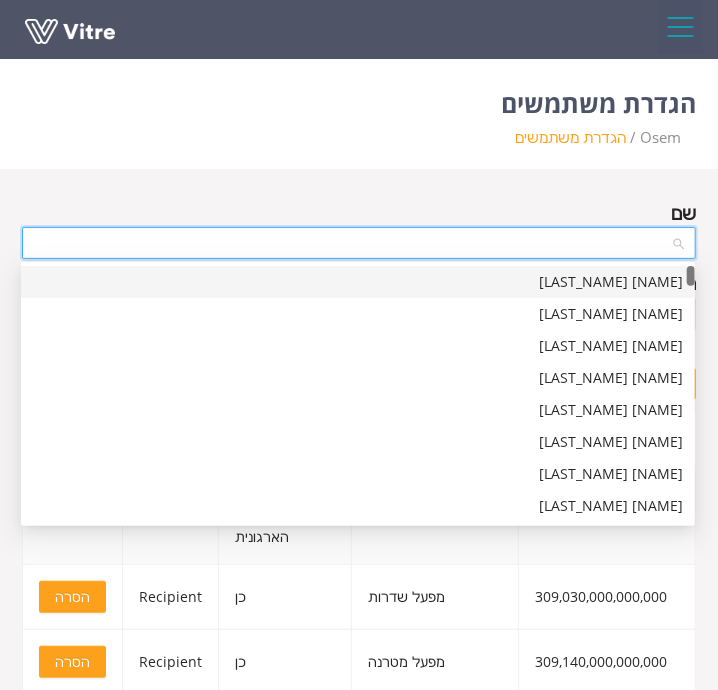 click at bounding box center [352, 243] 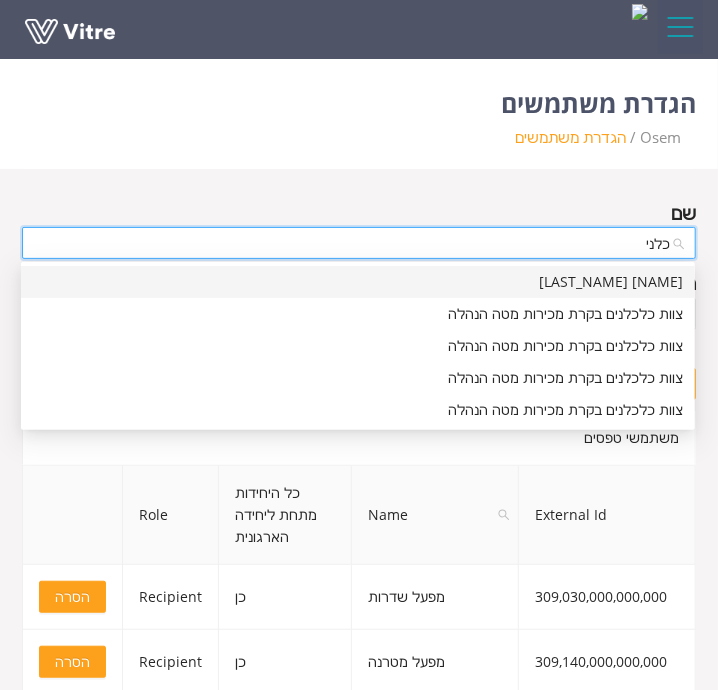 type on "כלנית" 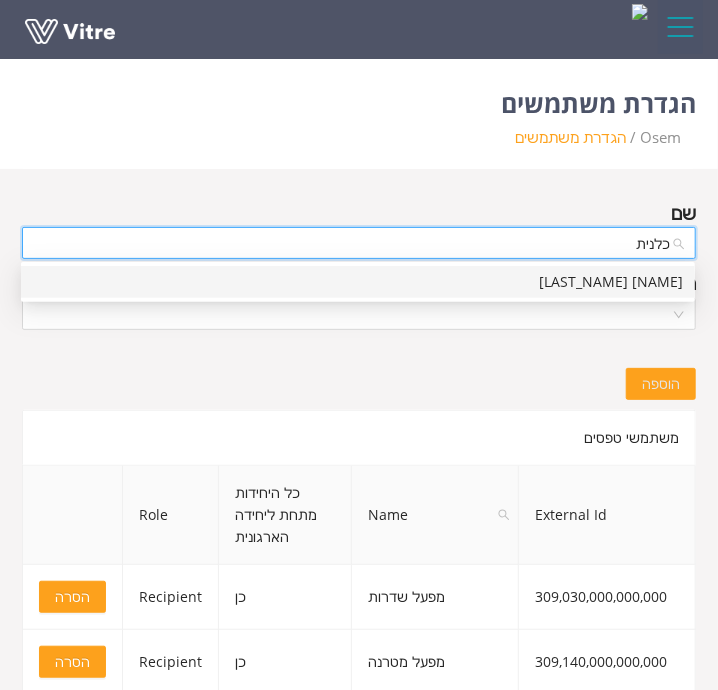 click on "[NAME] [LAST_NAME]" at bounding box center (358, 282) 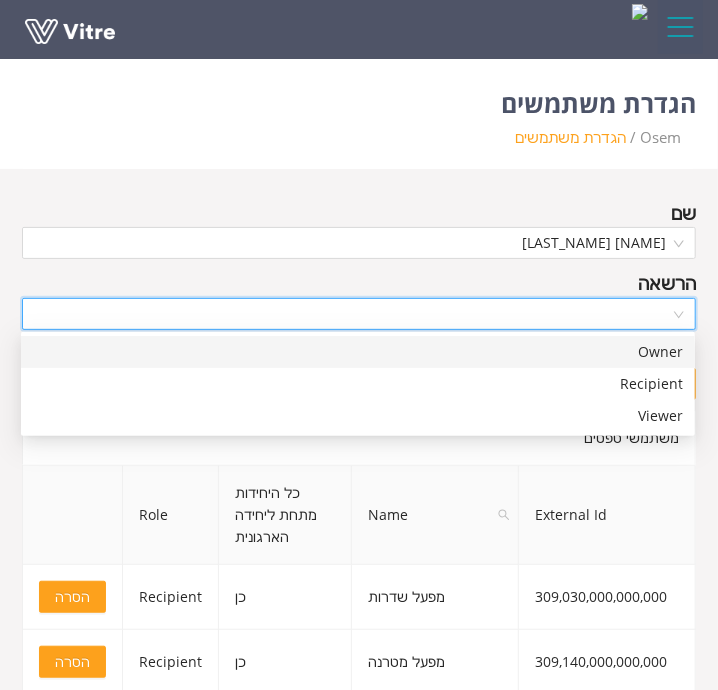 click at bounding box center (352, 314) 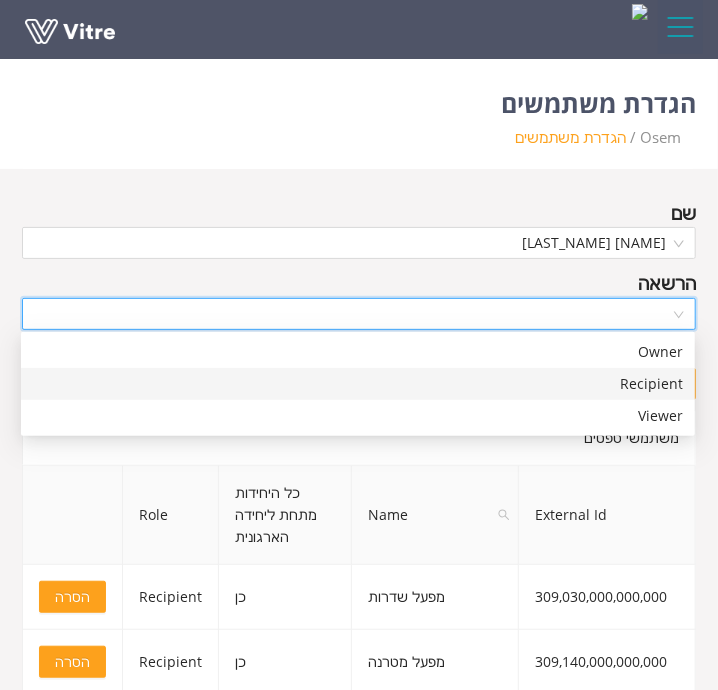 click on "Recipient" at bounding box center (358, 384) 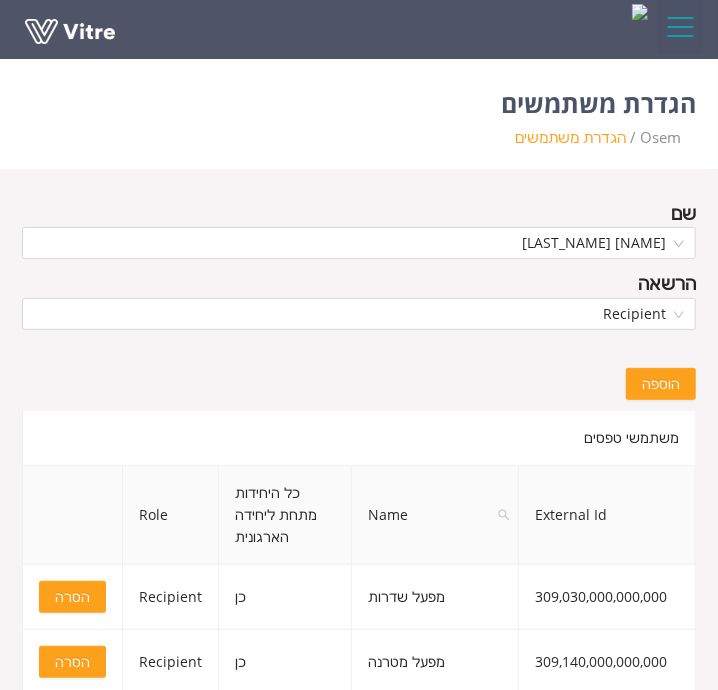 click on "הוספה" at bounding box center [661, 384] 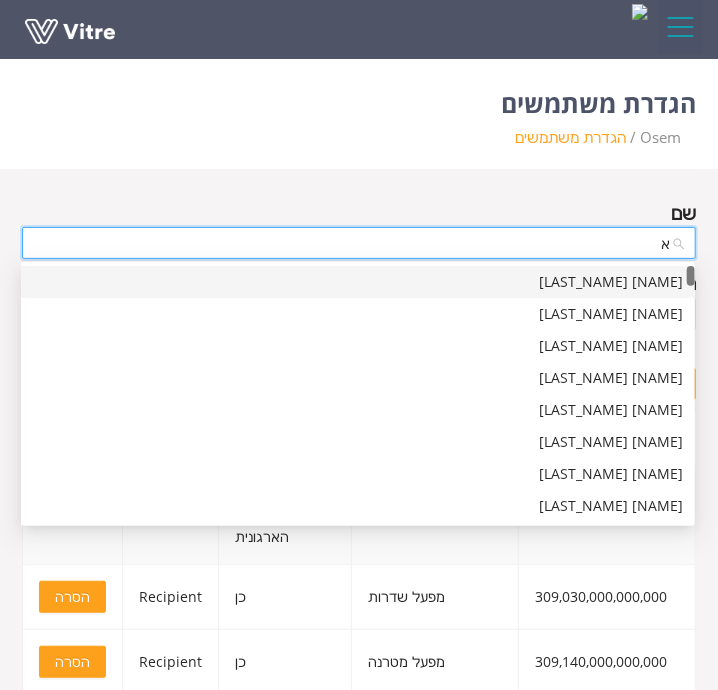 click on "א" at bounding box center (352, 243) 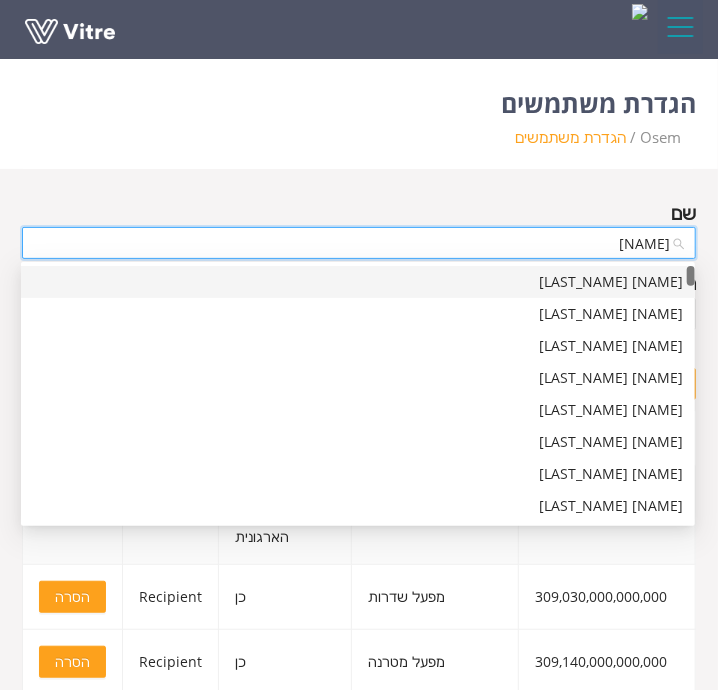 type on "[NAME]" 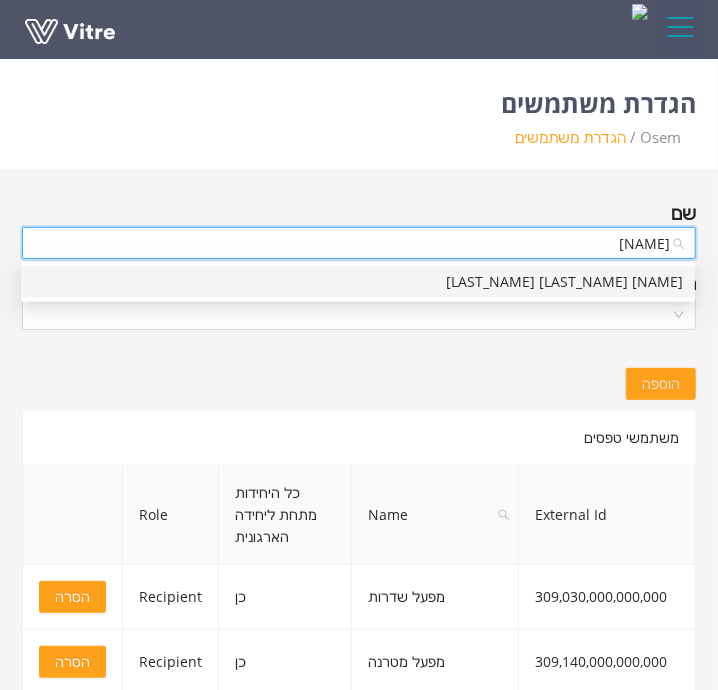 click on "[NAME] [LAST_NAME] [LAST_NAME]" at bounding box center (358, 282) 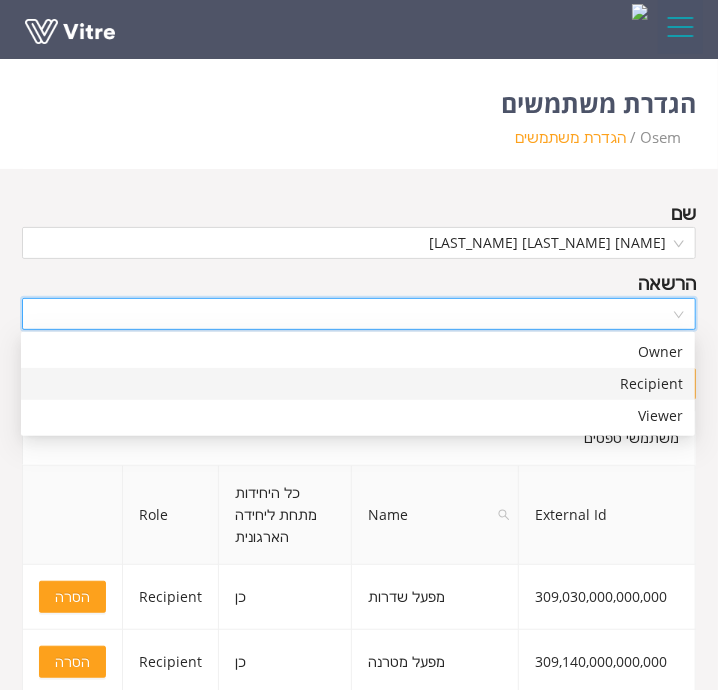 click at bounding box center [352, 314] 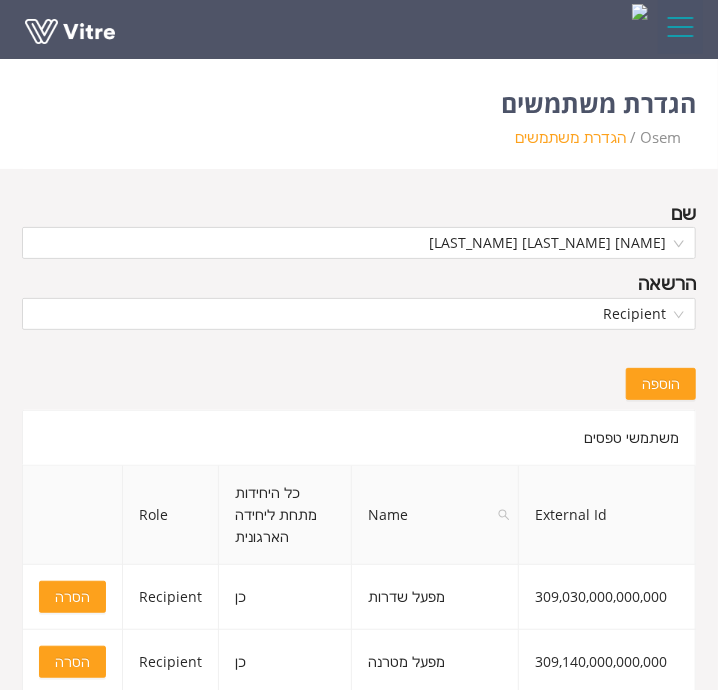 click on "הוספה" at bounding box center [661, 384] 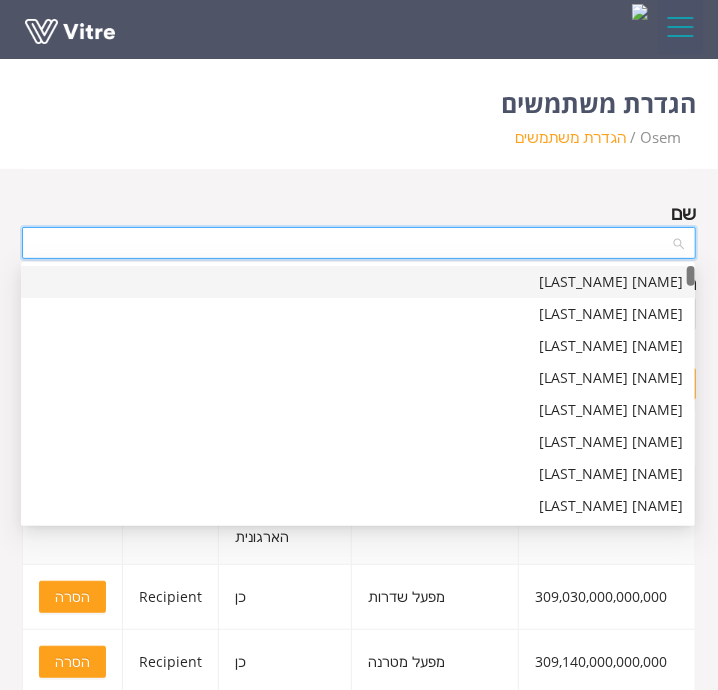 click at bounding box center [352, 243] 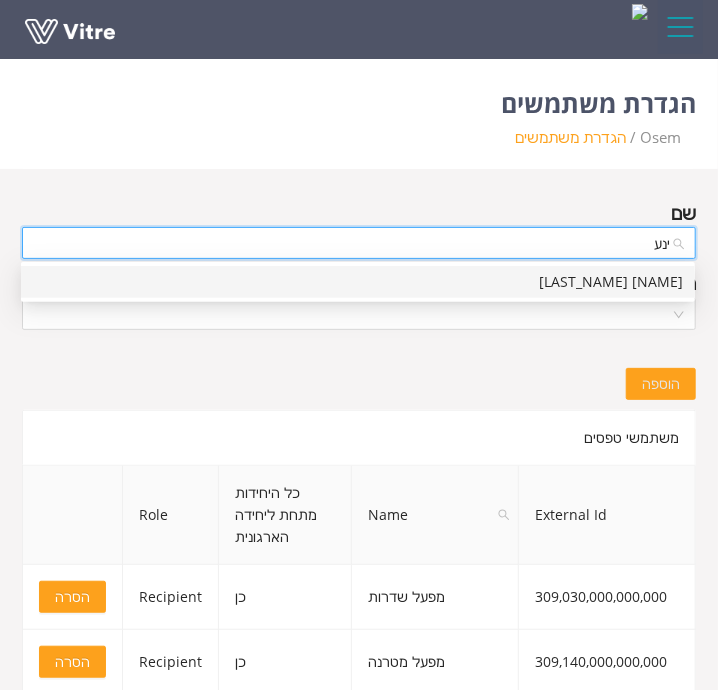type on "ינעם" 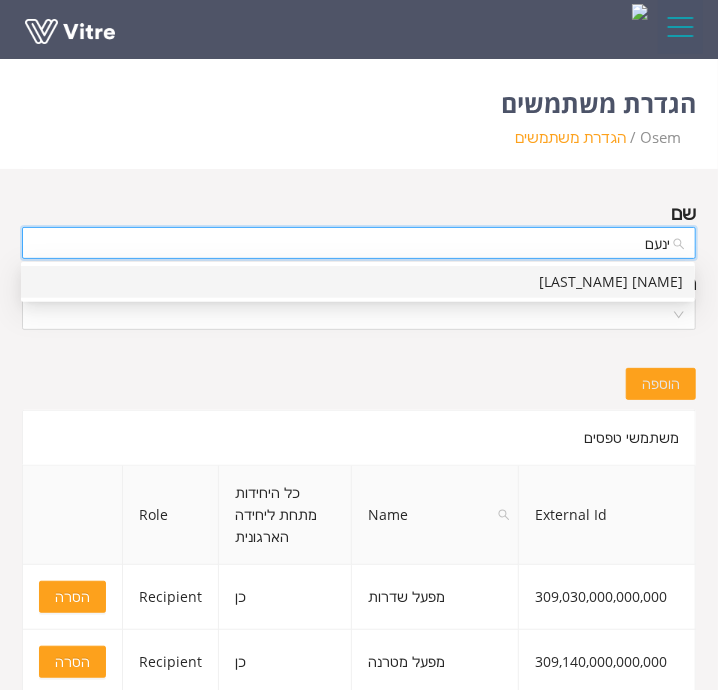 click on "ינעם" at bounding box center [352, 243] 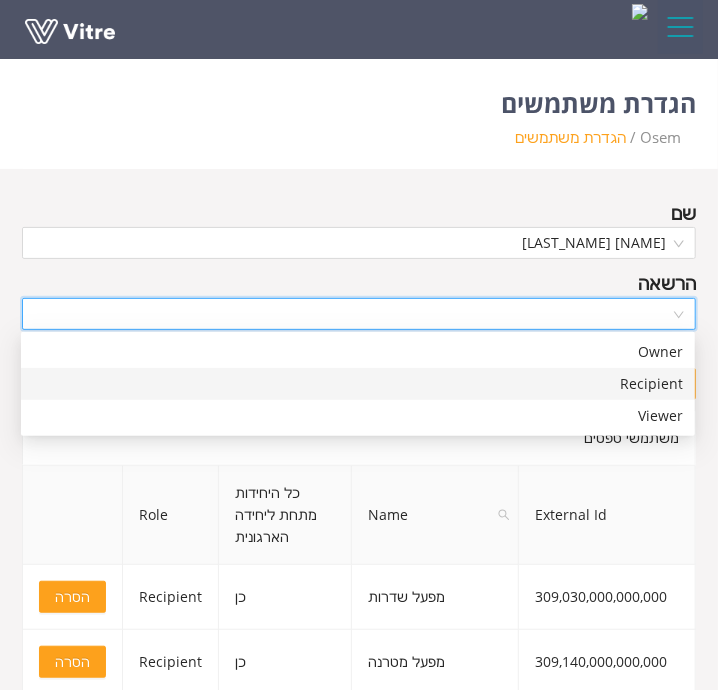 click at bounding box center [352, 314] 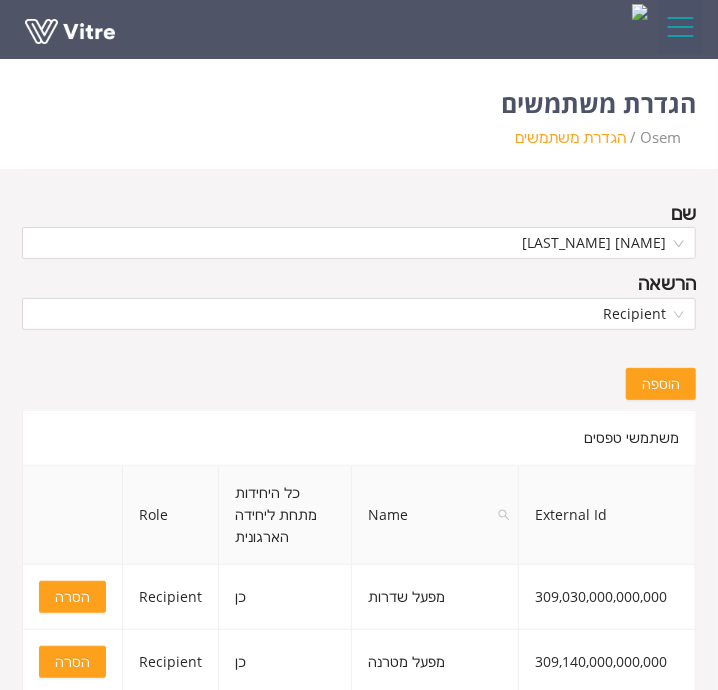 click on "הוספה" at bounding box center (661, 384) 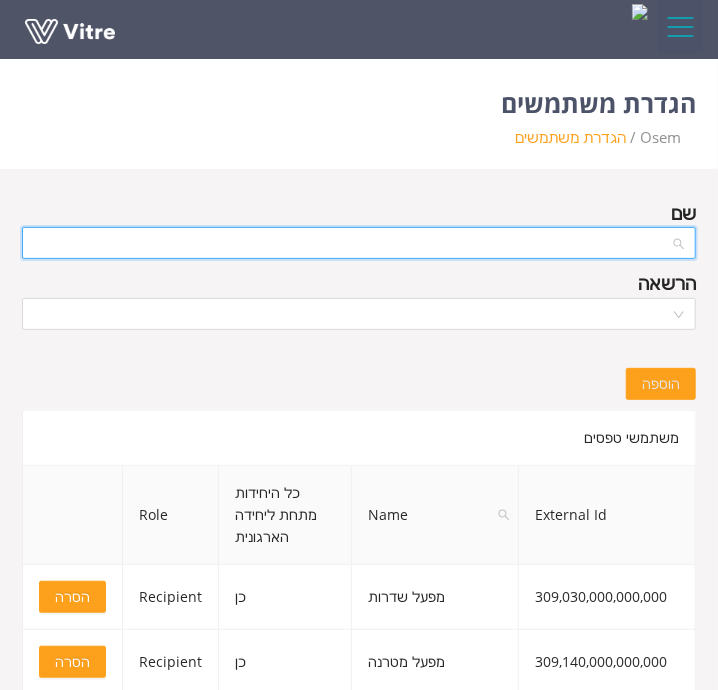 click at bounding box center [352, 243] 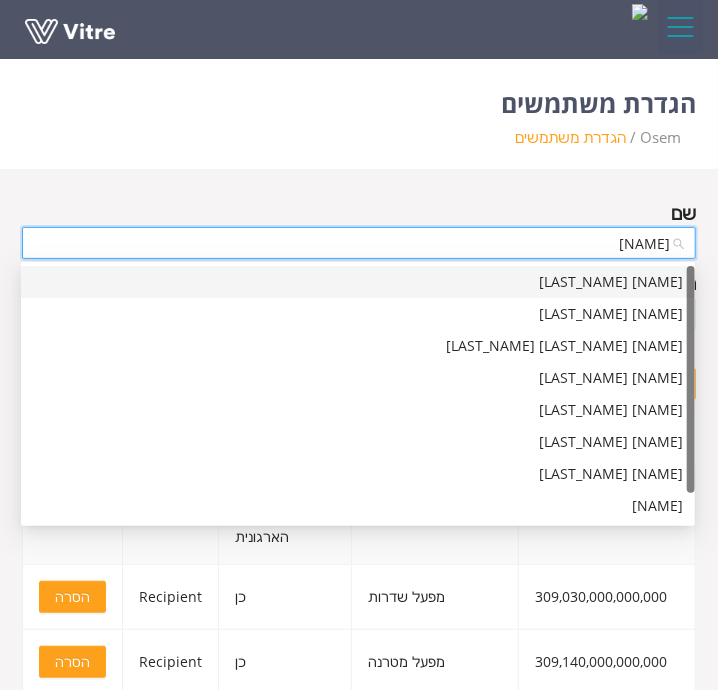 type on "[NAME]" 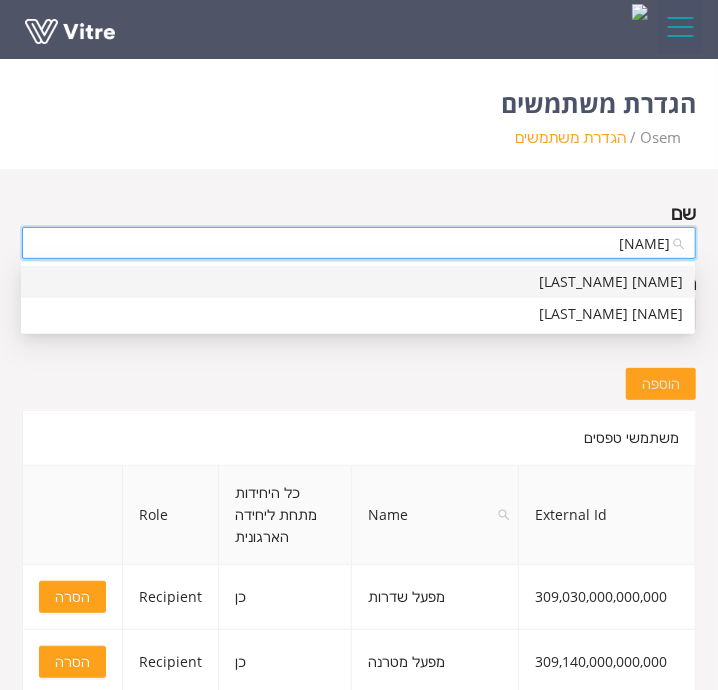 click on "[NAME] [LAST_NAME]" at bounding box center (358, 282) 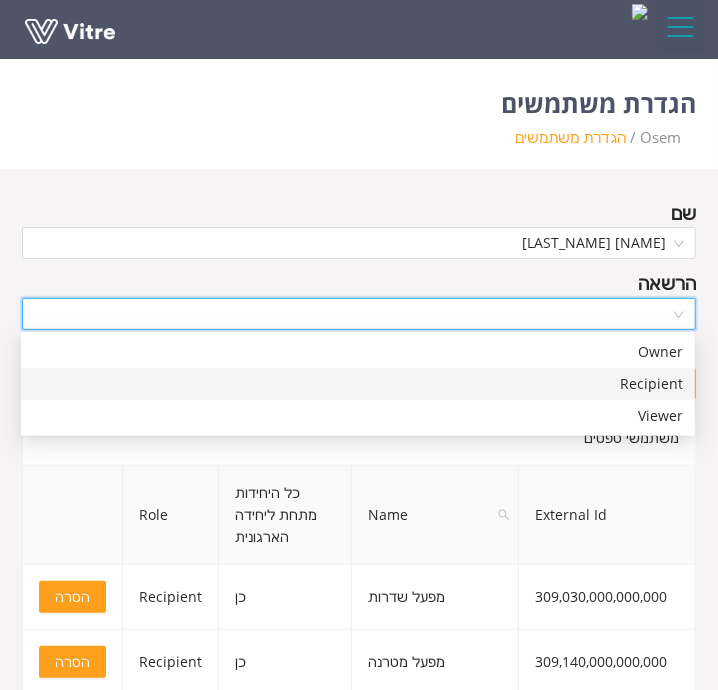 click at bounding box center [352, 314] 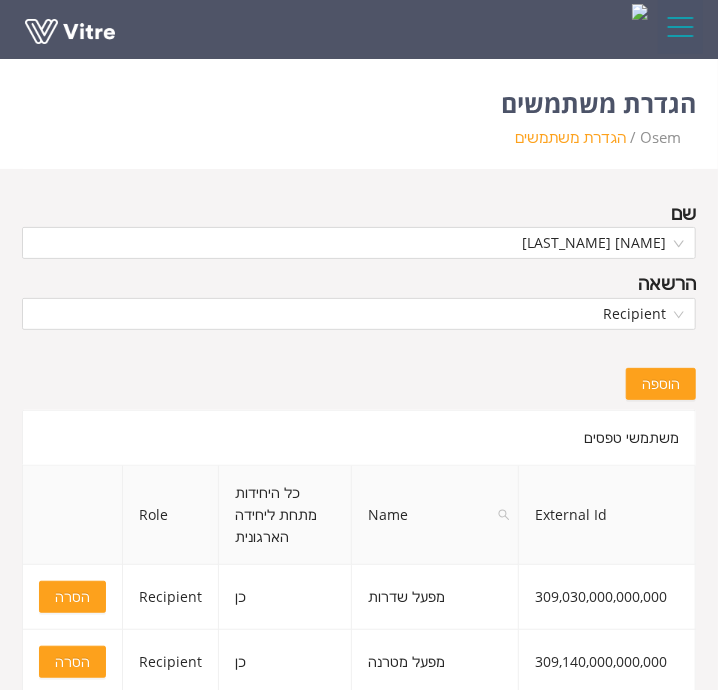 click on "הוספה" at bounding box center [359, 370] 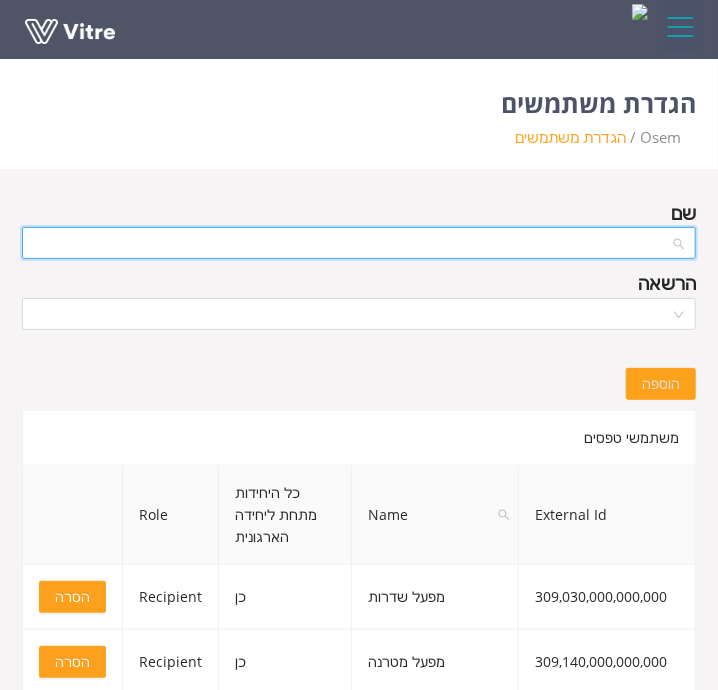 click at bounding box center (352, 243) 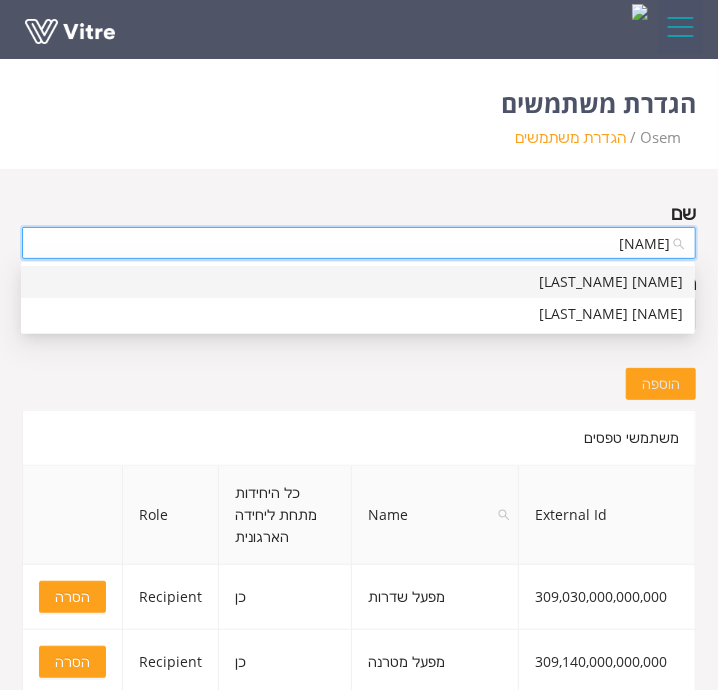type on "[NAME] [LAST_INITIAL]" 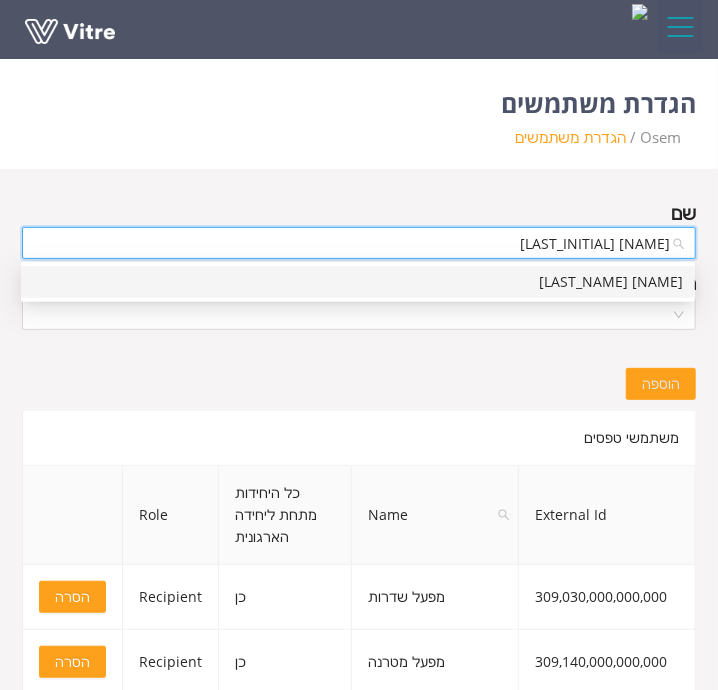 click on "[NAME] [LAST_NAME]" at bounding box center (358, 282) 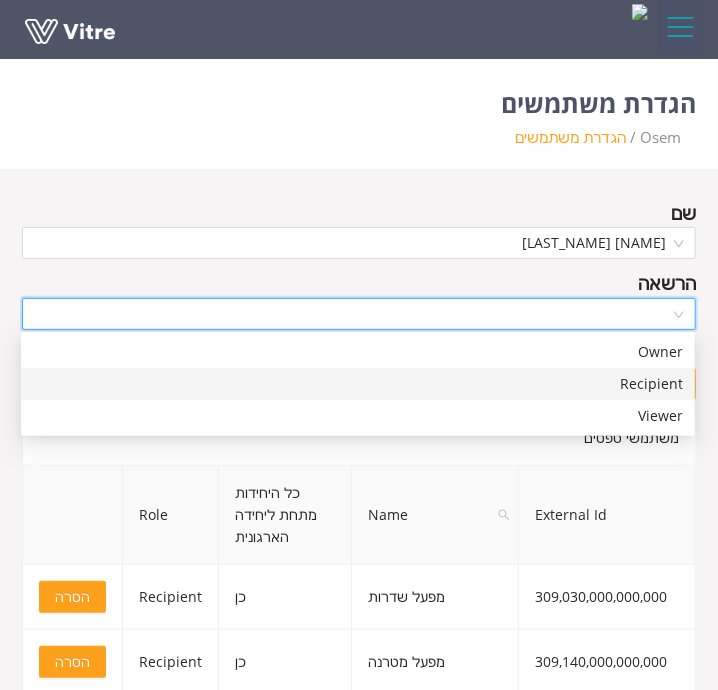 click at bounding box center [352, 314] 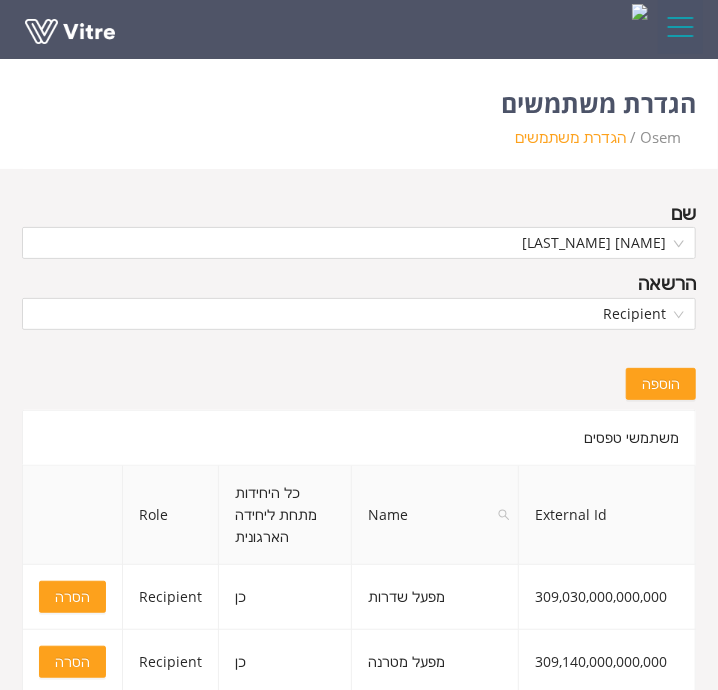 click on "הוספה" at bounding box center (661, 384) 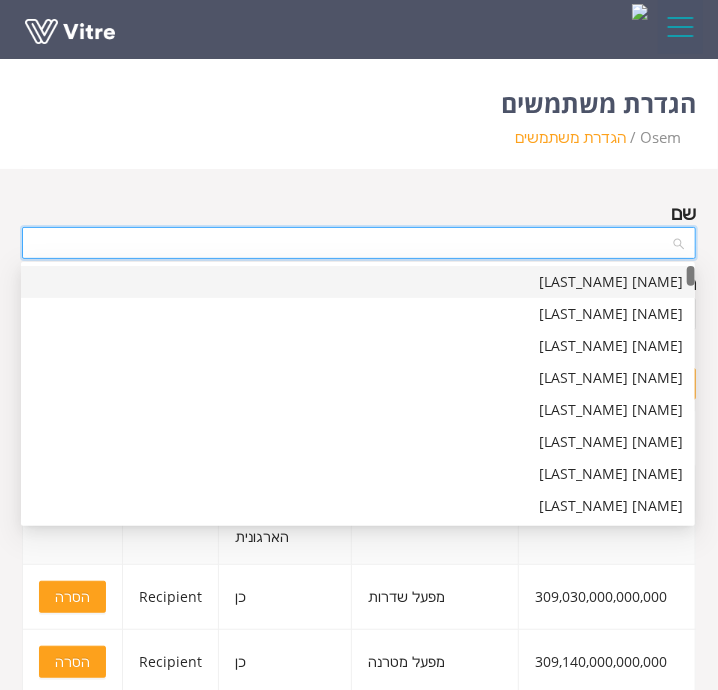 click at bounding box center [352, 243] 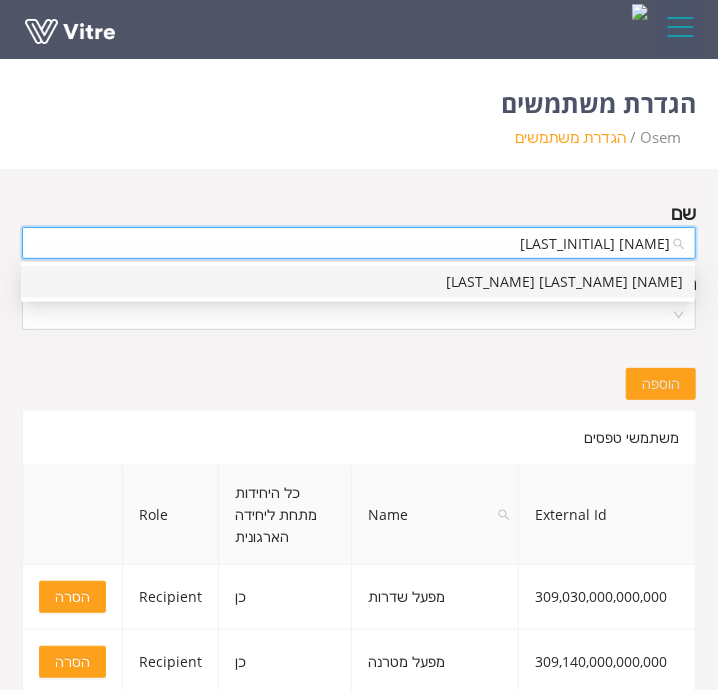 type on "[NAME] [LAST_INITIAL]" 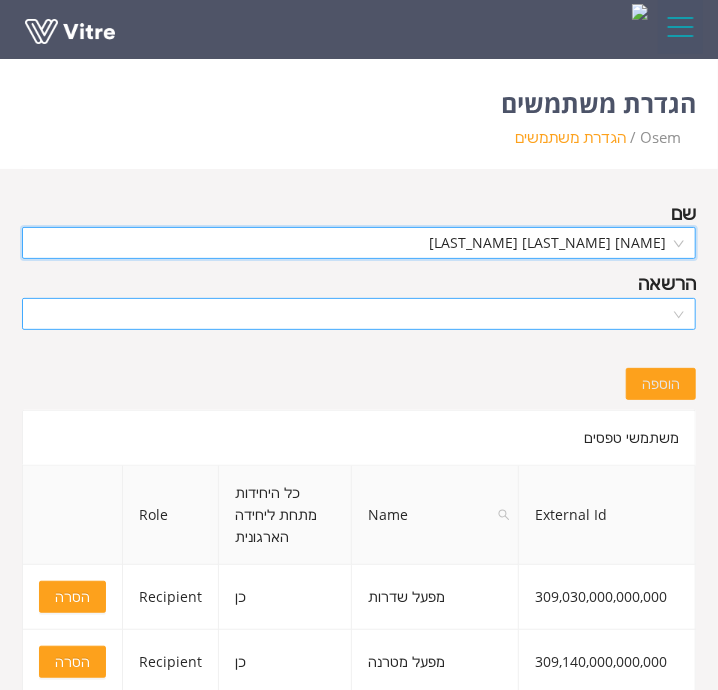 click at bounding box center [352, 314] 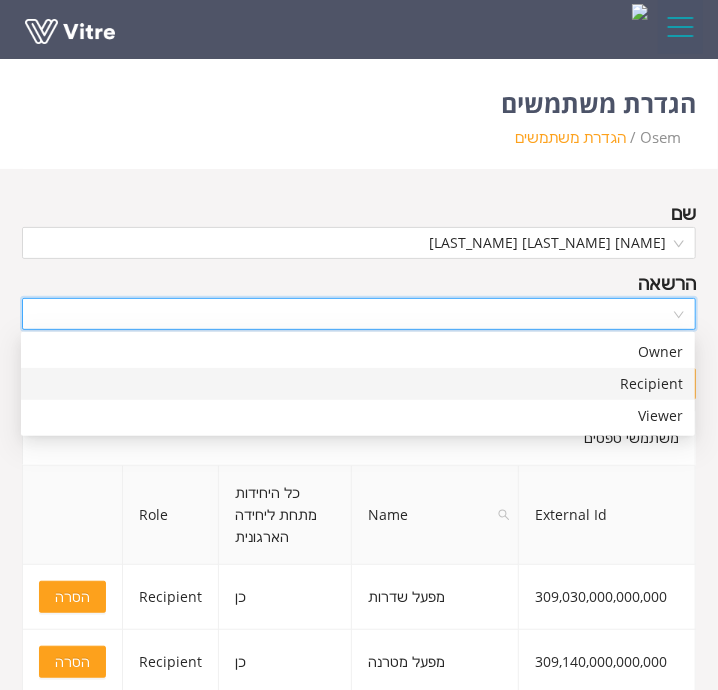 click on "Recipient" at bounding box center [358, 384] 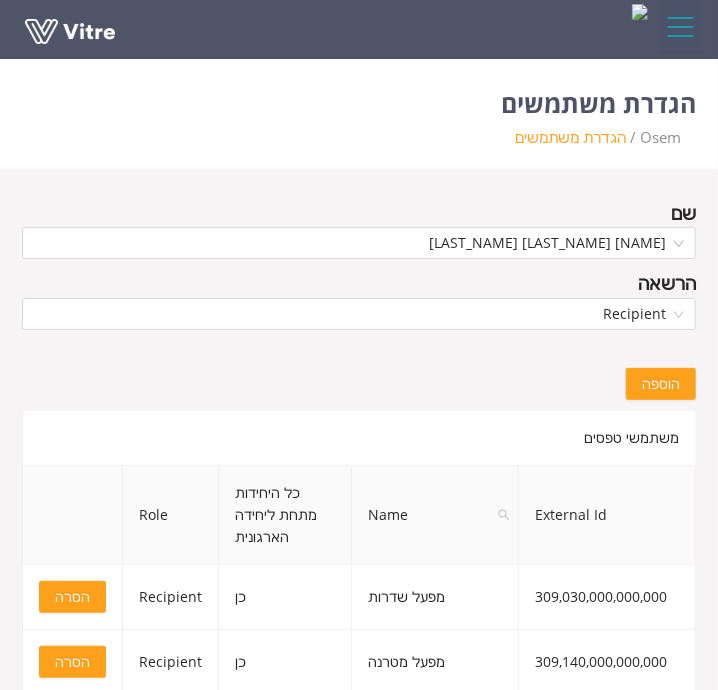 click on "הוספה" at bounding box center [661, 384] 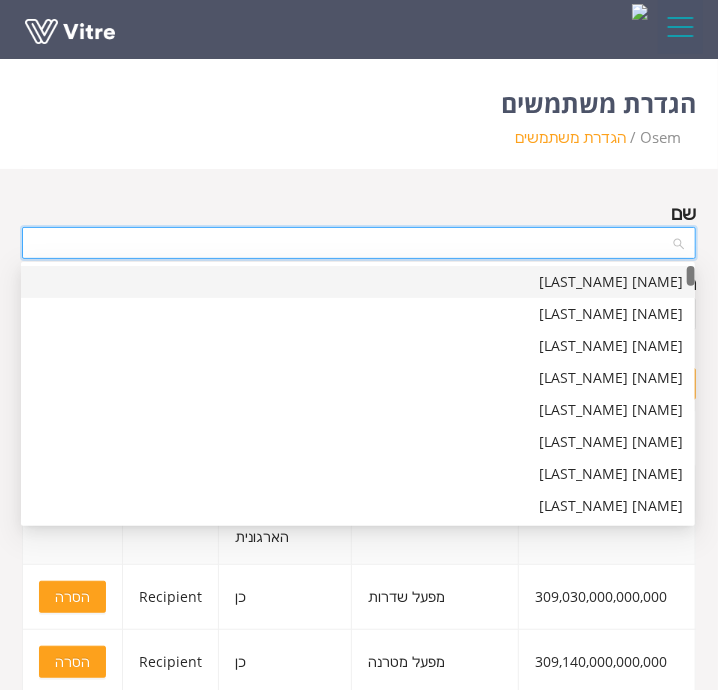 click at bounding box center [352, 243] 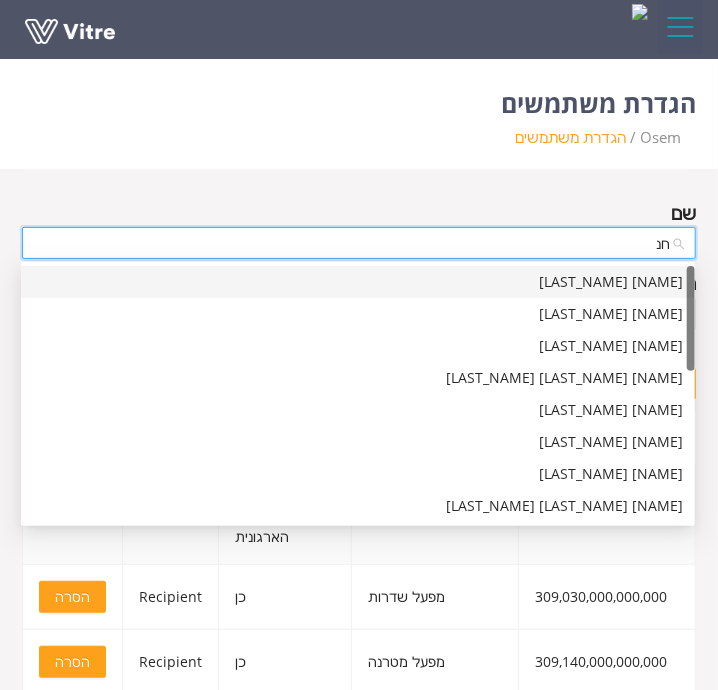 type on "ח" 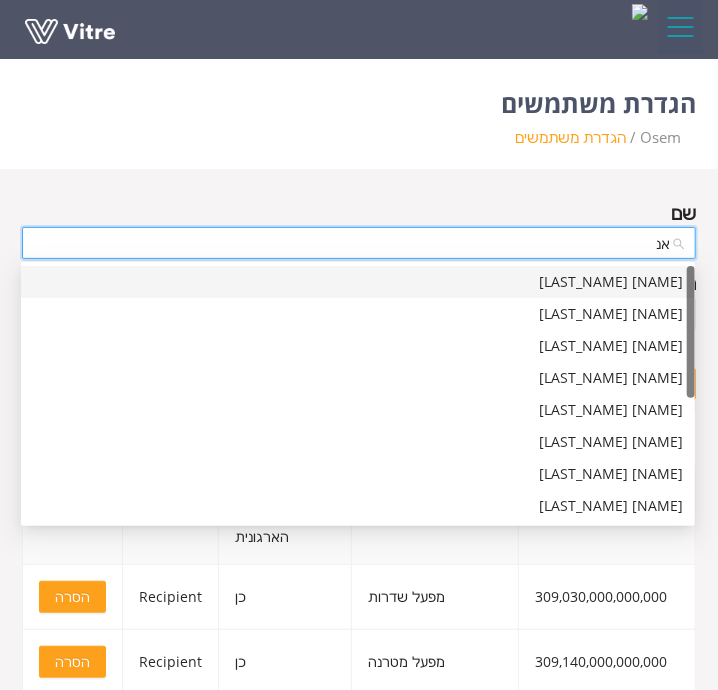 type on "א" 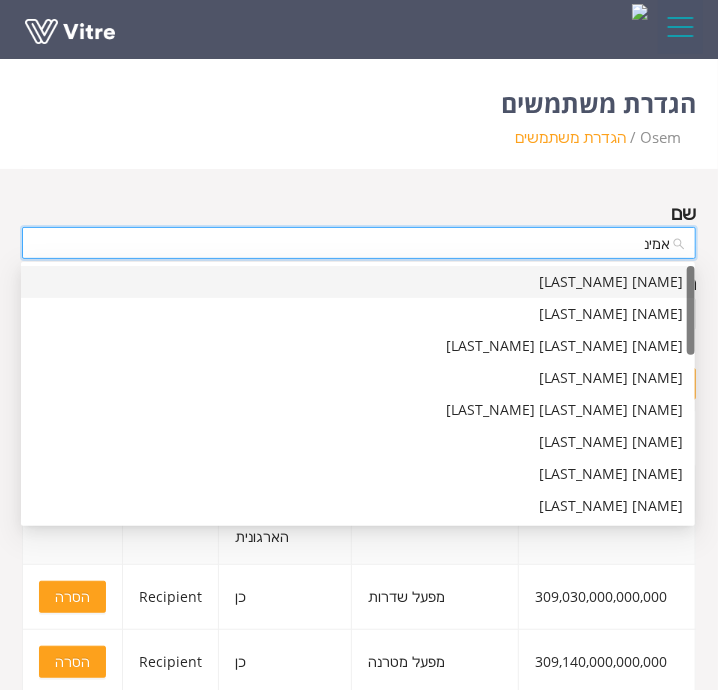 type on "[NAME]" 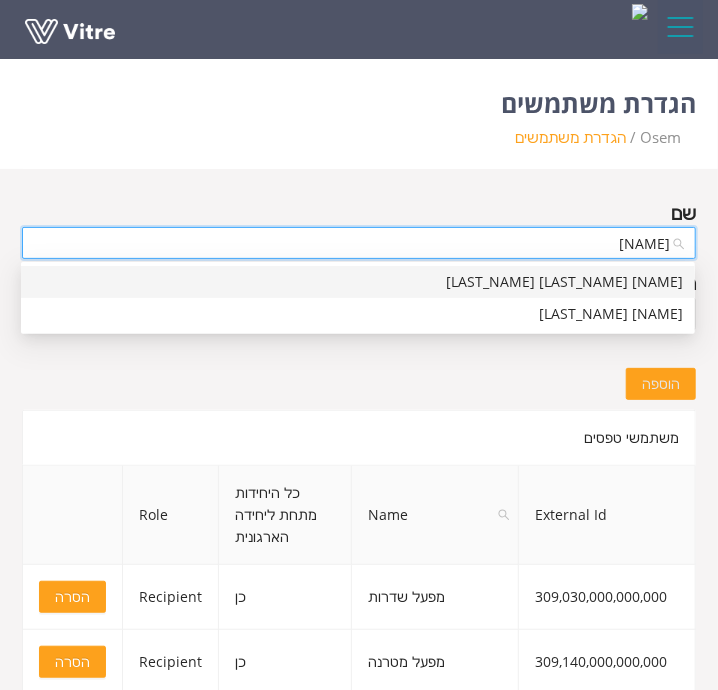 click on "[NAME] [LAST_NAME] [LAST_NAME]" at bounding box center [358, 282] 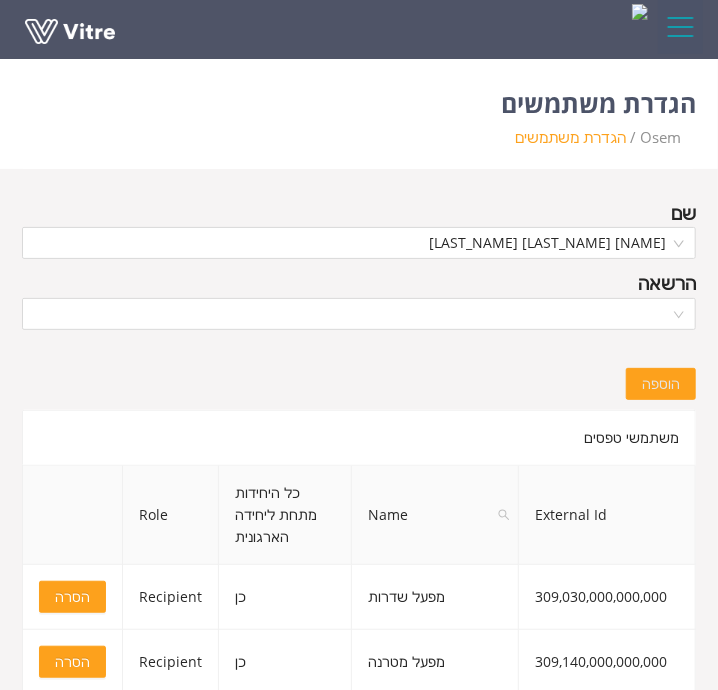 click on "הרשאה" at bounding box center [359, 283] 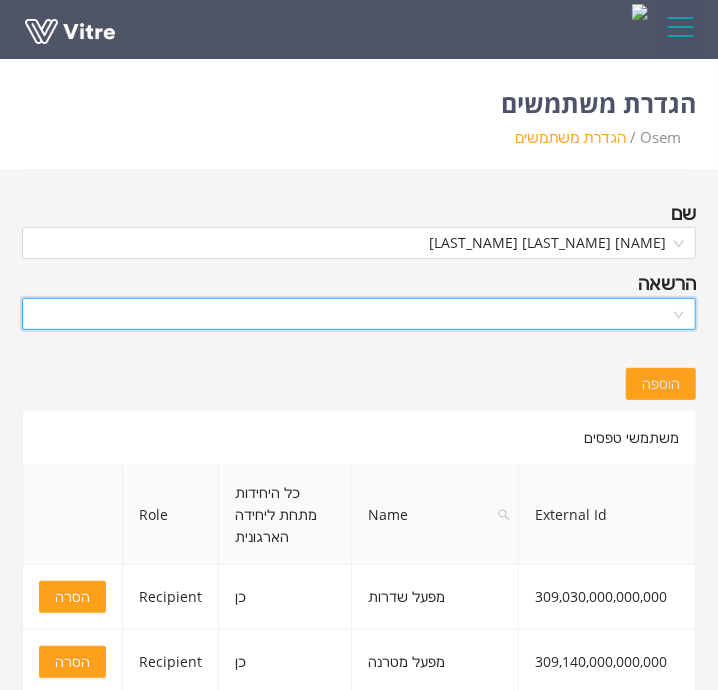 click at bounding box center (352, 314) 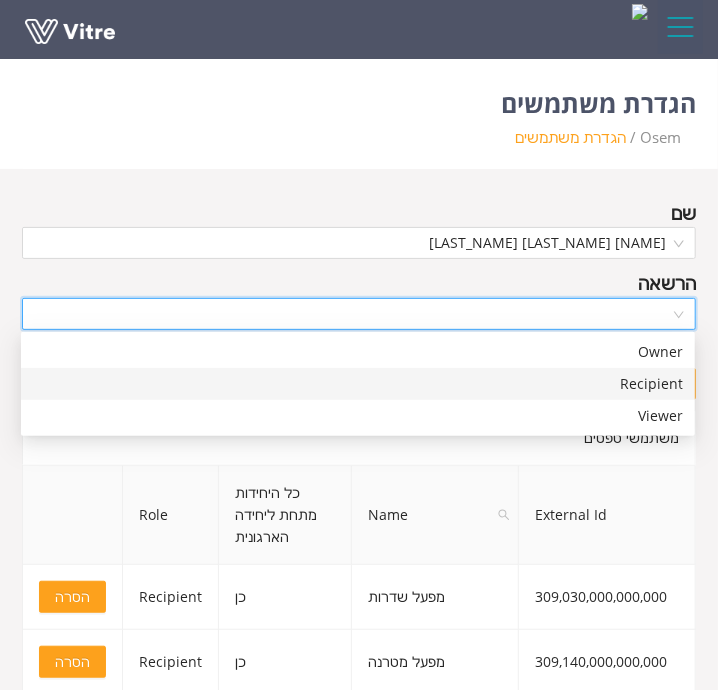 click on "Recipient" at bounding box center (358, 384) 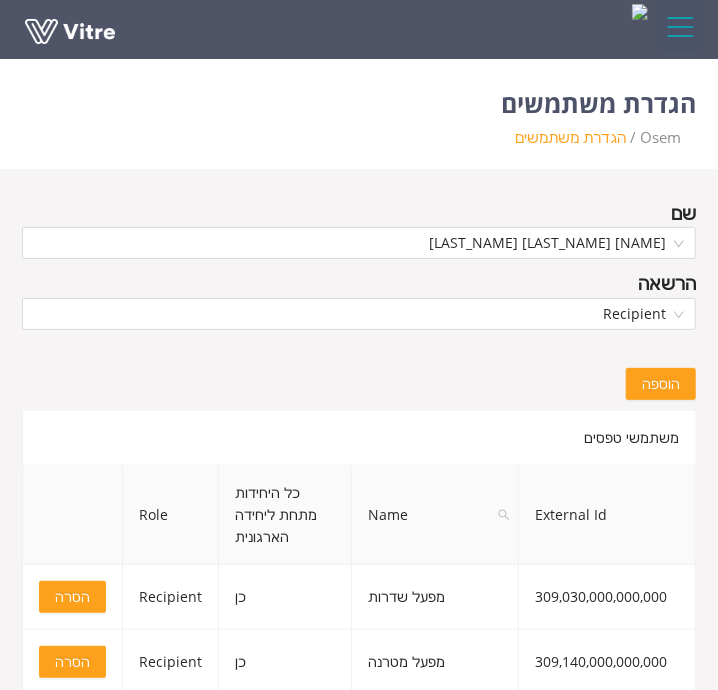 click on "הוספה" at bounding box center [661, 384] 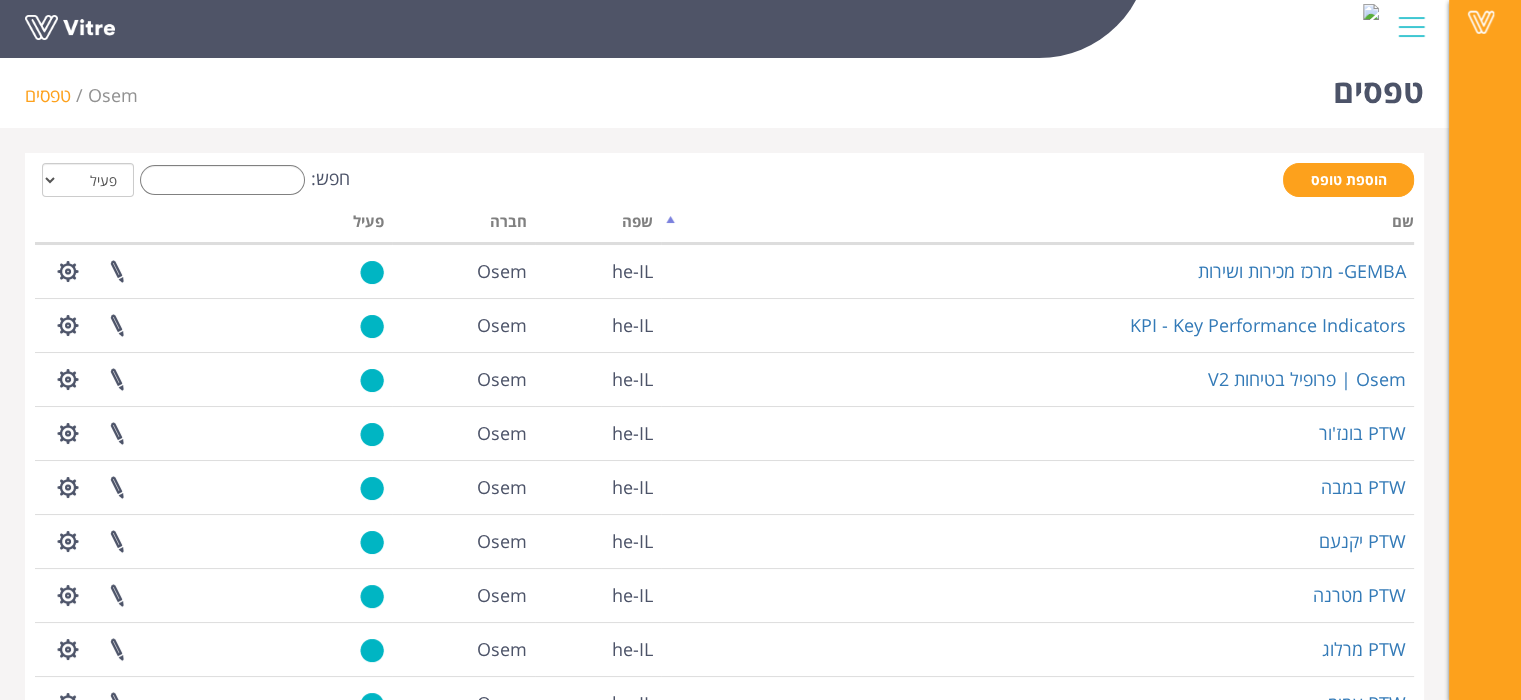 scroll, scrollTop: 22, scrollLeft: 0, axis: vertical 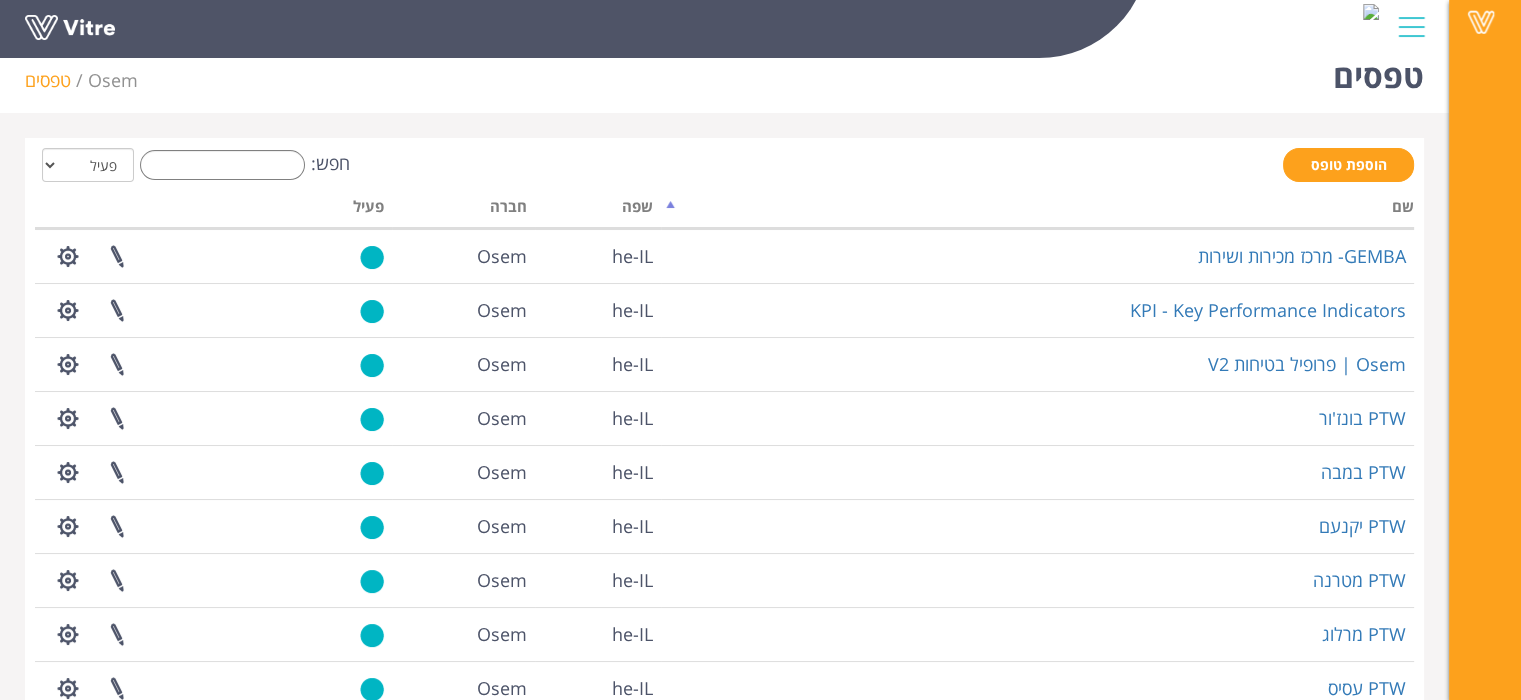 click at bounding box center (1411, 27) 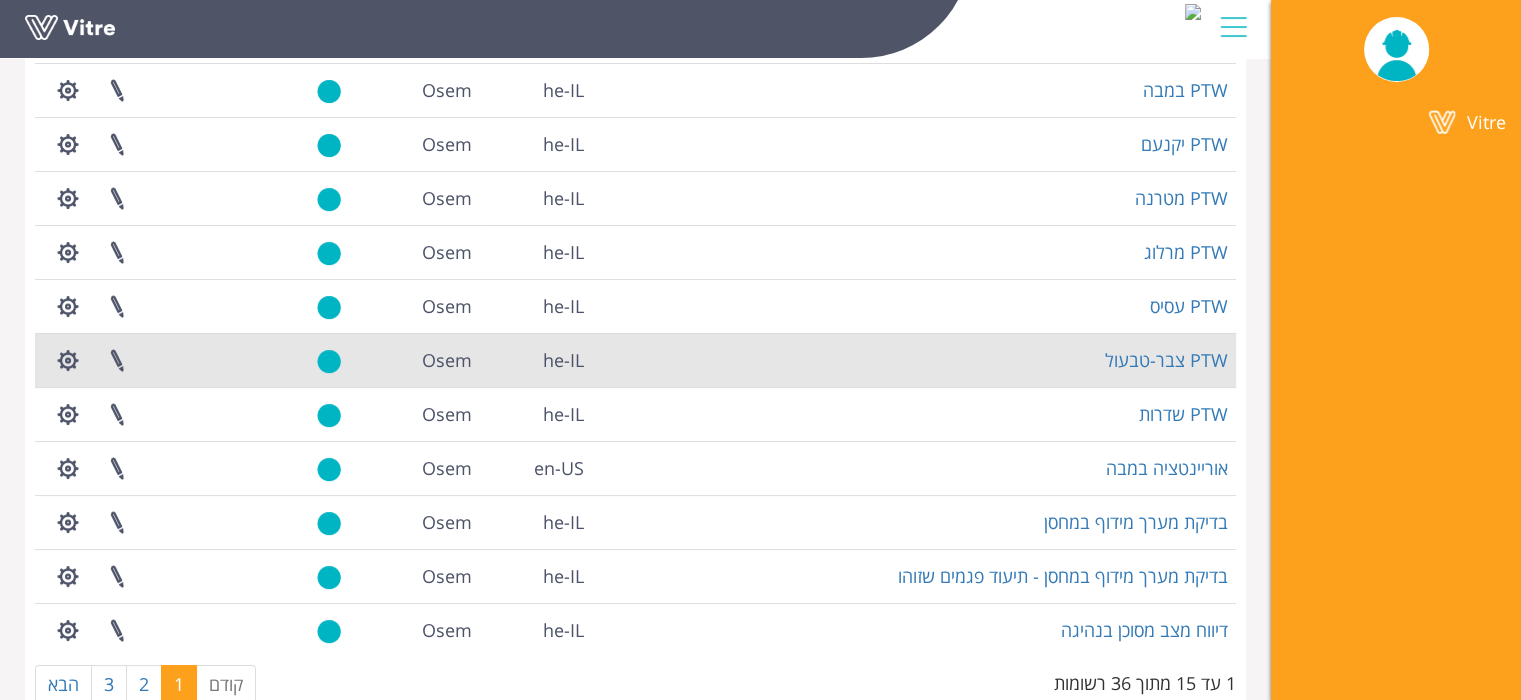 scroll, scrollTop: 451, scrollLeft: 0, axis: vertical 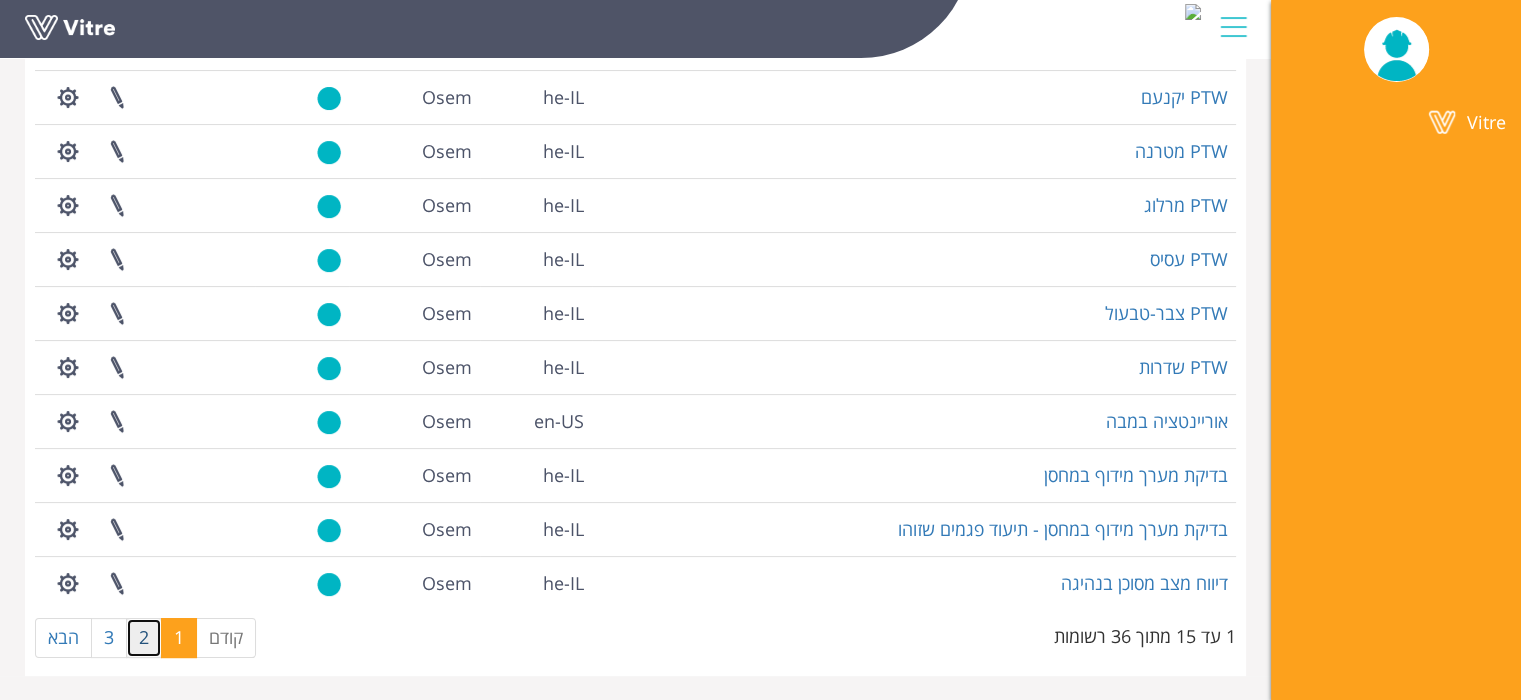 click on "2" at bounding box center [144, 638] 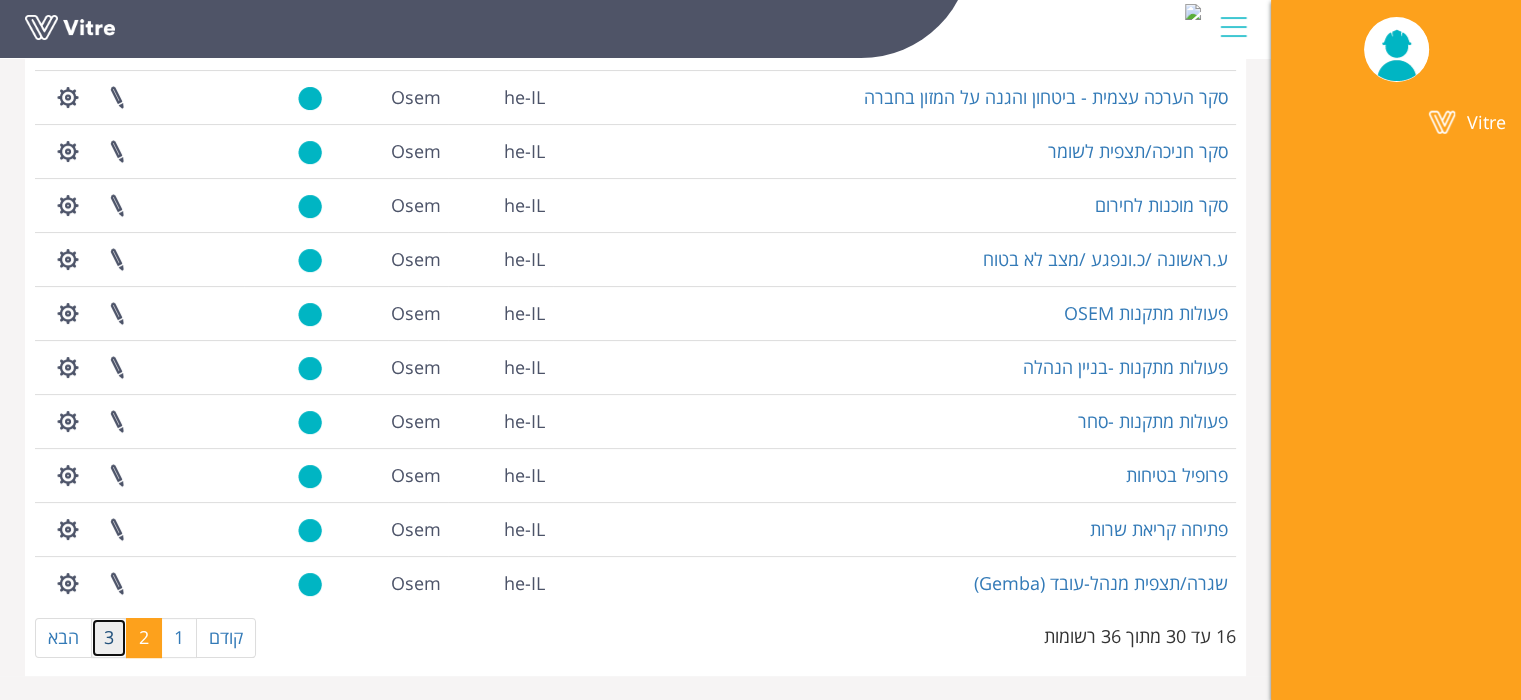 click on "3" at bounding box center (109, 638) 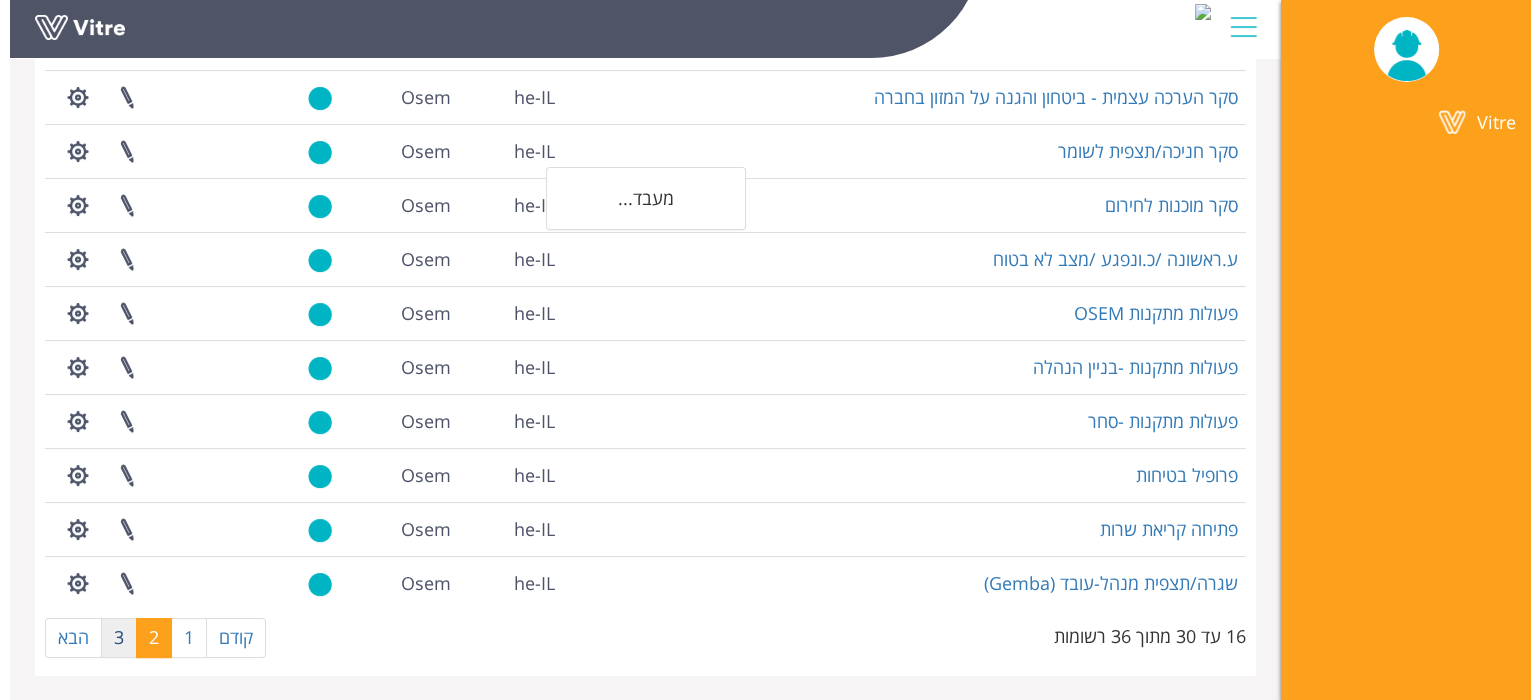 scroll, scrollTop: 0, scrollLeft: 0, axis: both 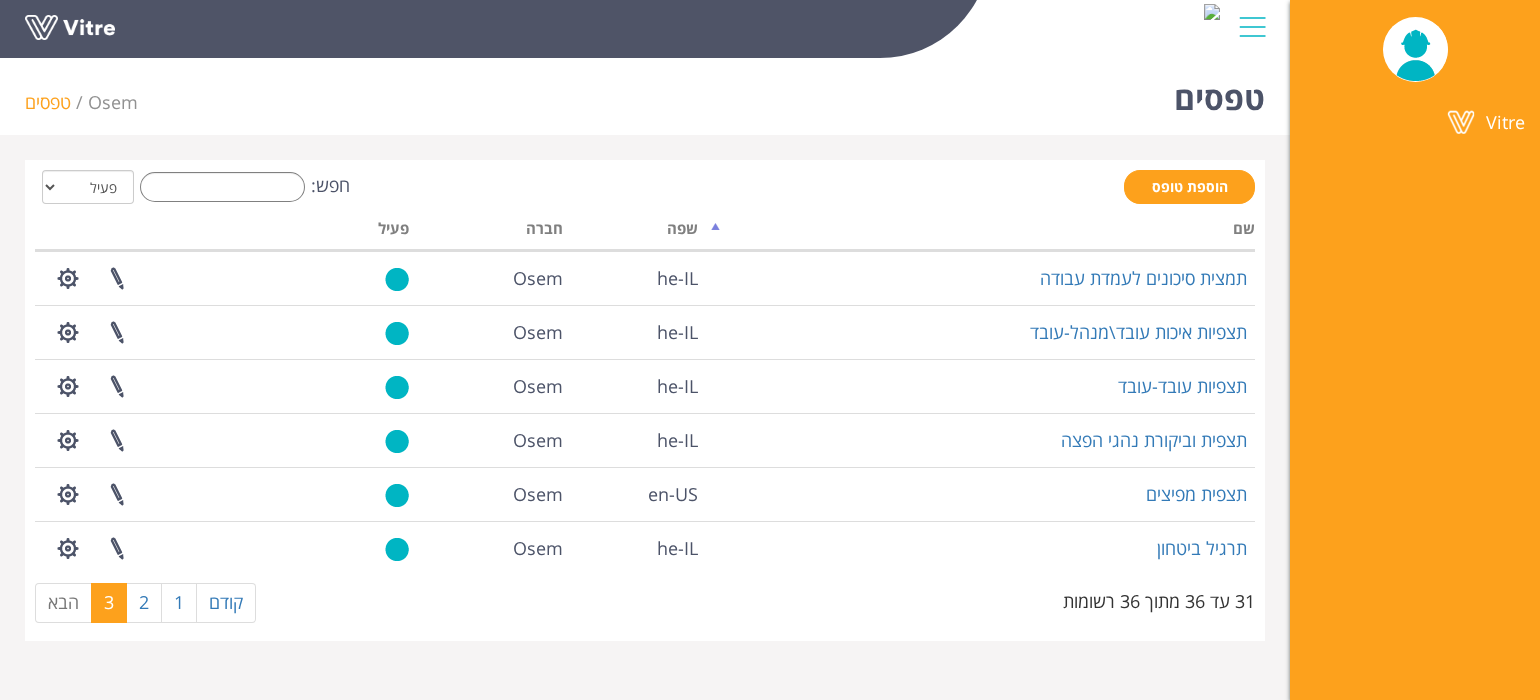 click on "Osem" at bounding box center (113, 102) 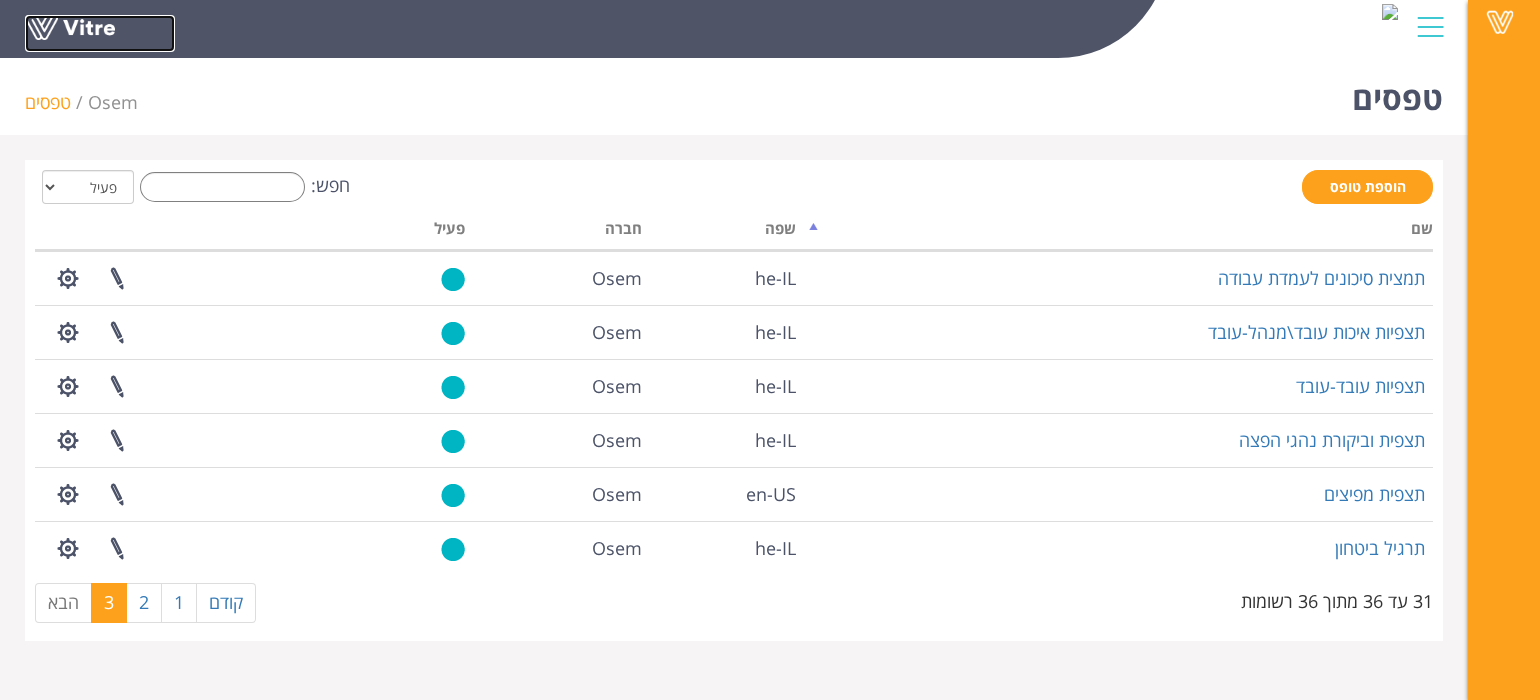 click at bounding box center [100, 33] 